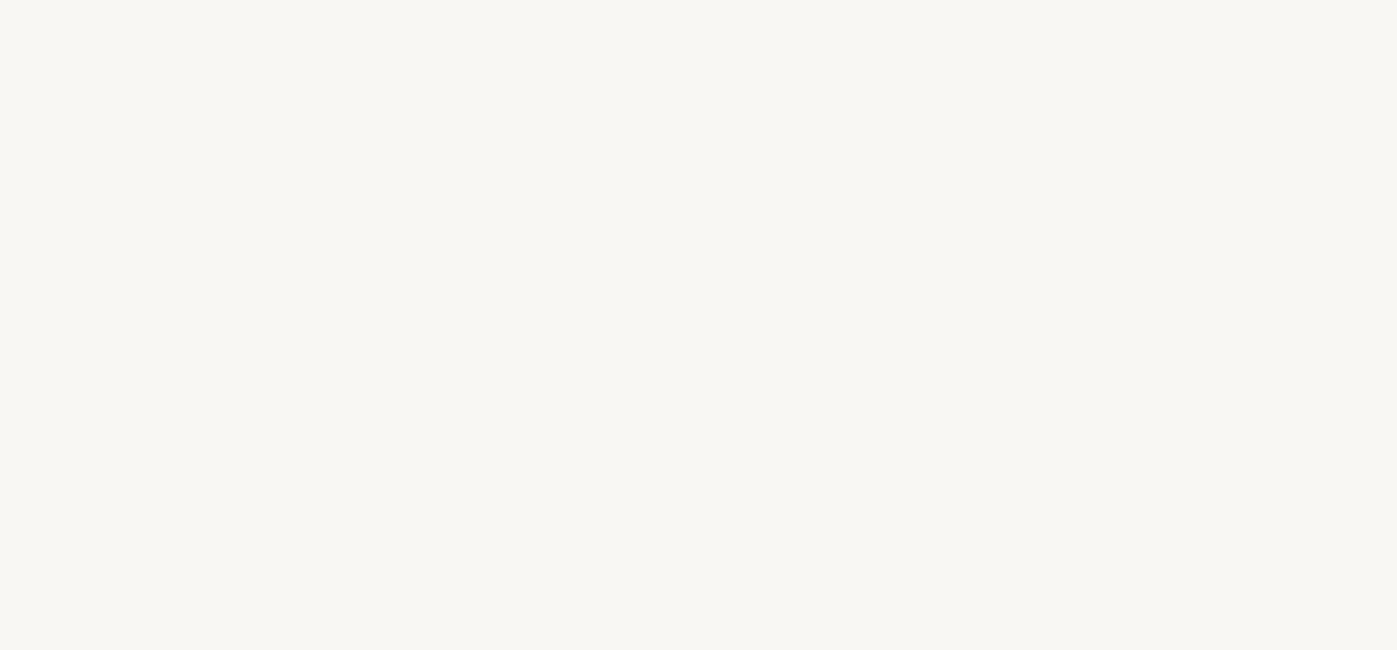 select on "FR" 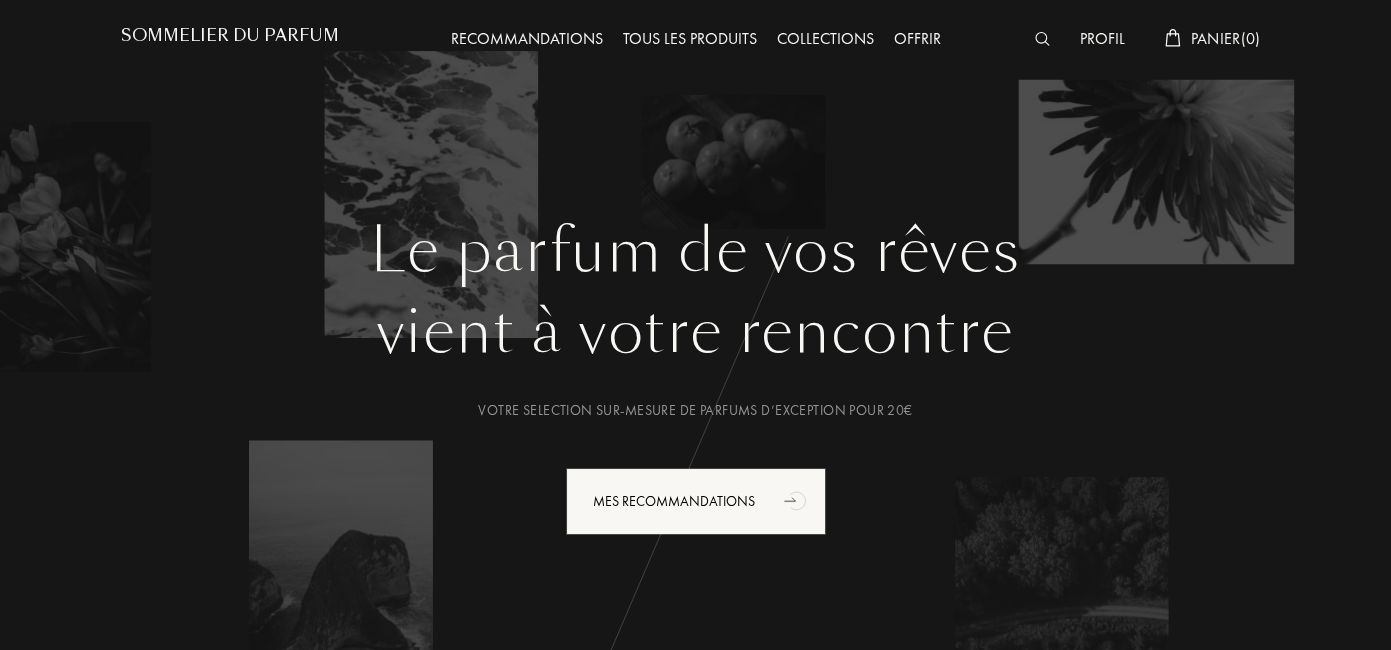 scroll, scrollTop: 0, scrollLeft: 0, axis: both 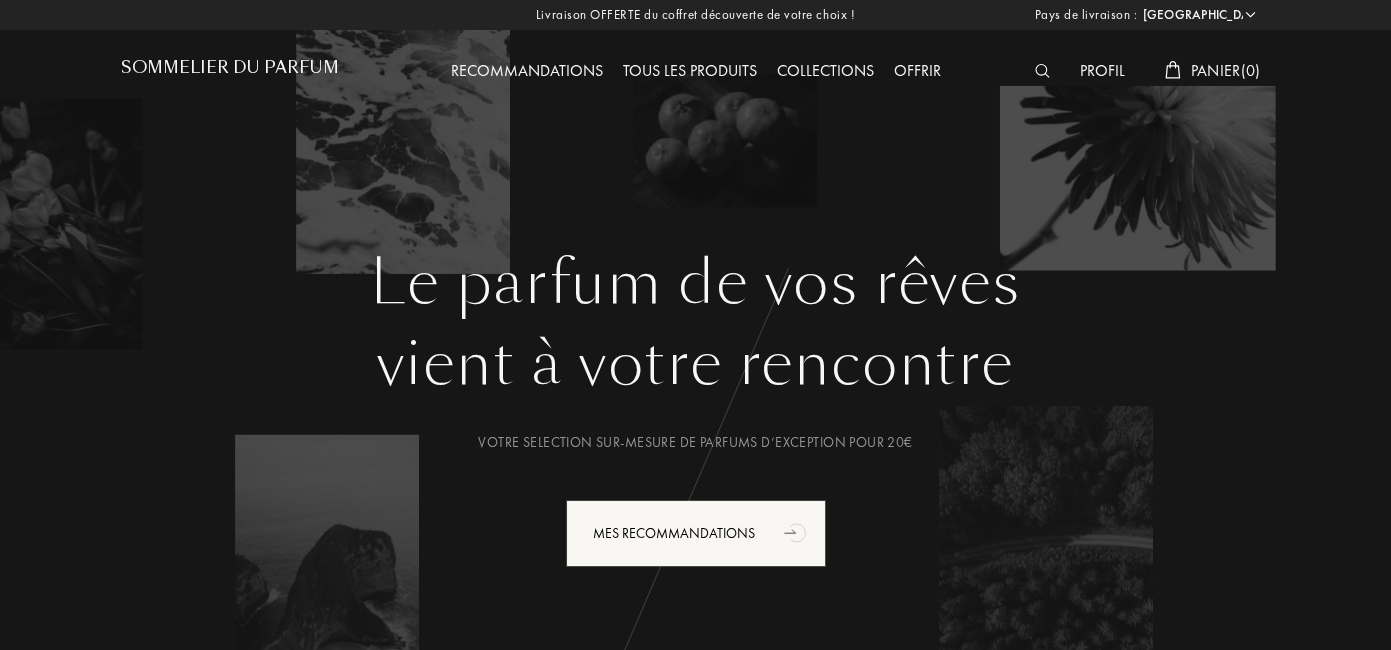 click on "Tous les produits" at bounding box center (690, 72) 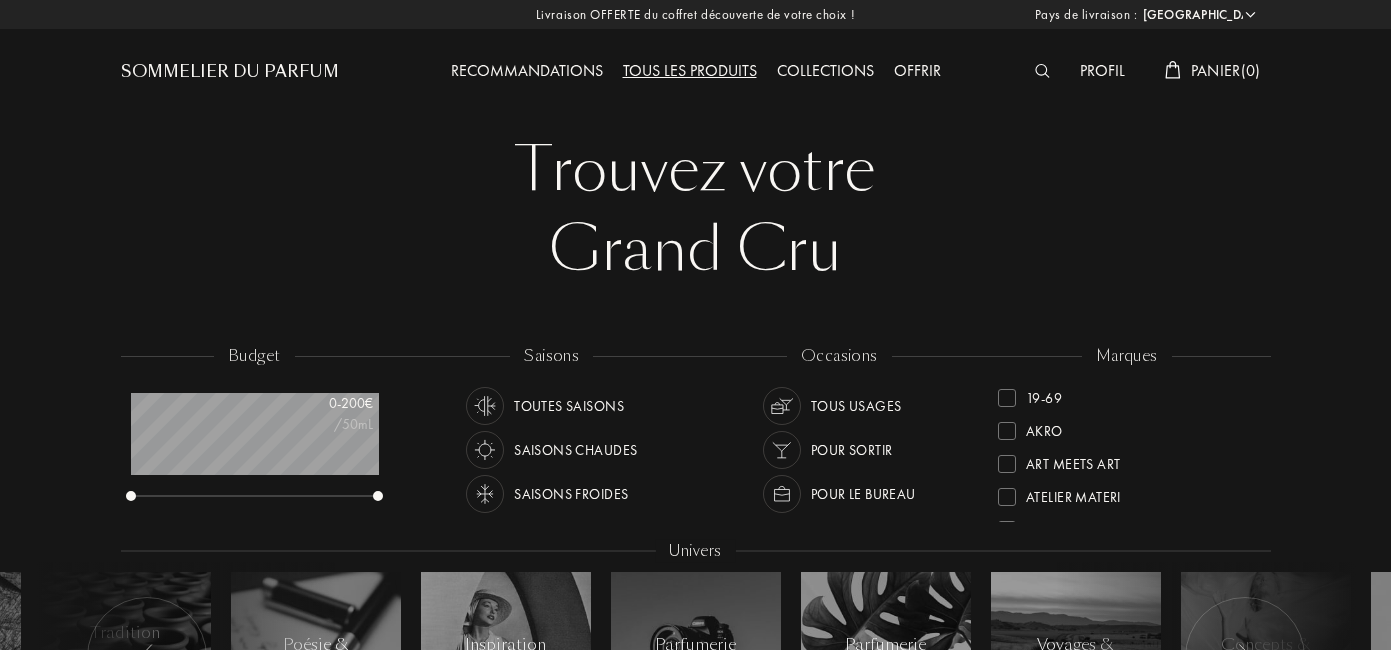 select on "FR" 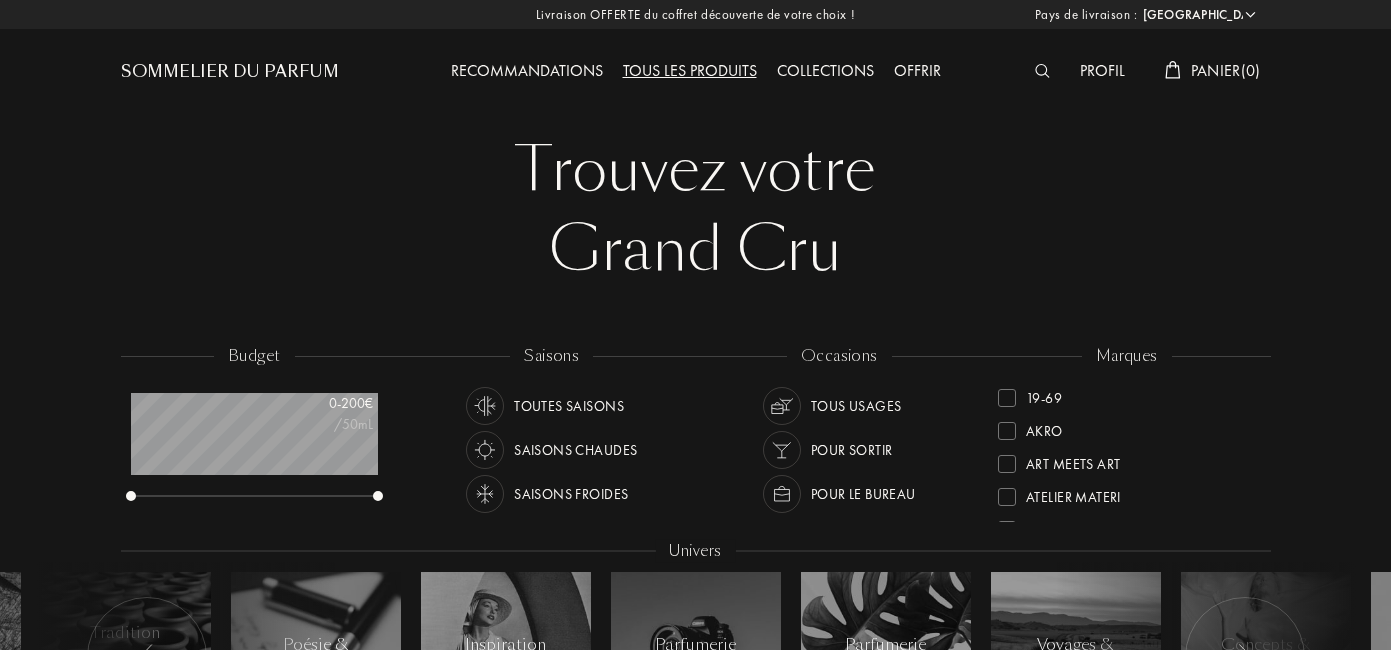 scroll, scrollTop: 0, scrollLeft: 0, axis: both 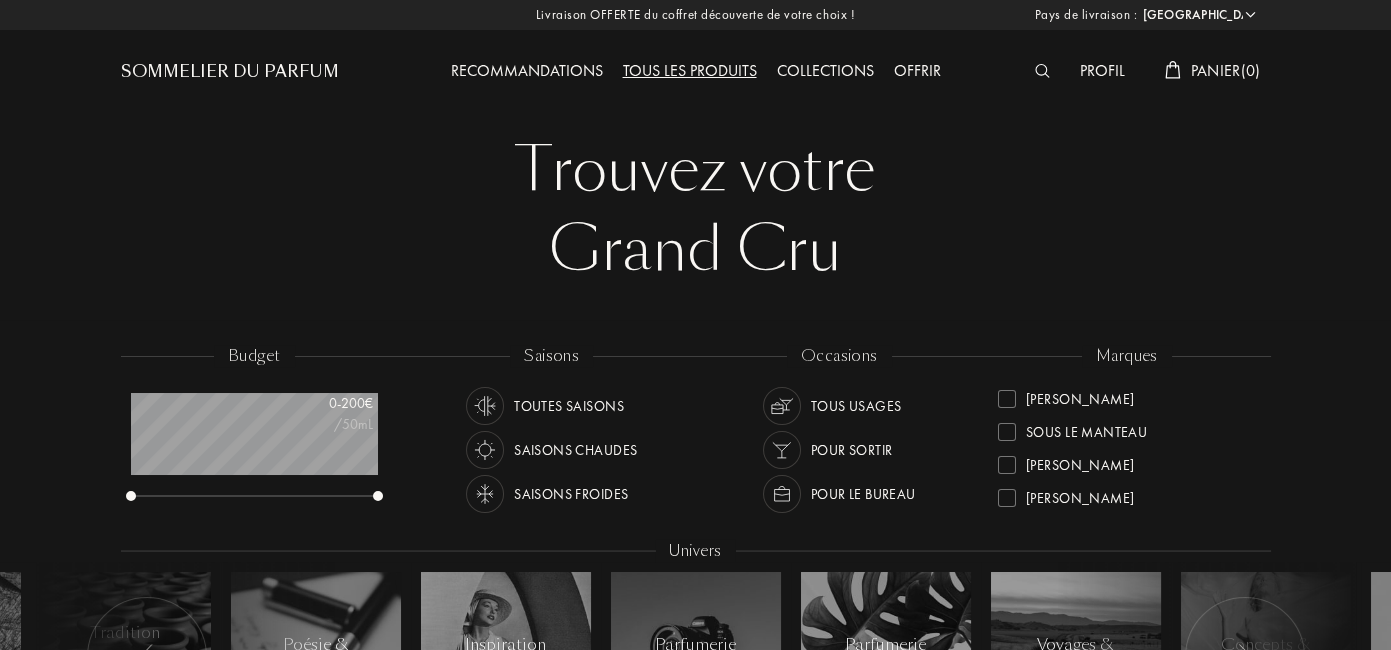 click at bounding box center (1007, 465) 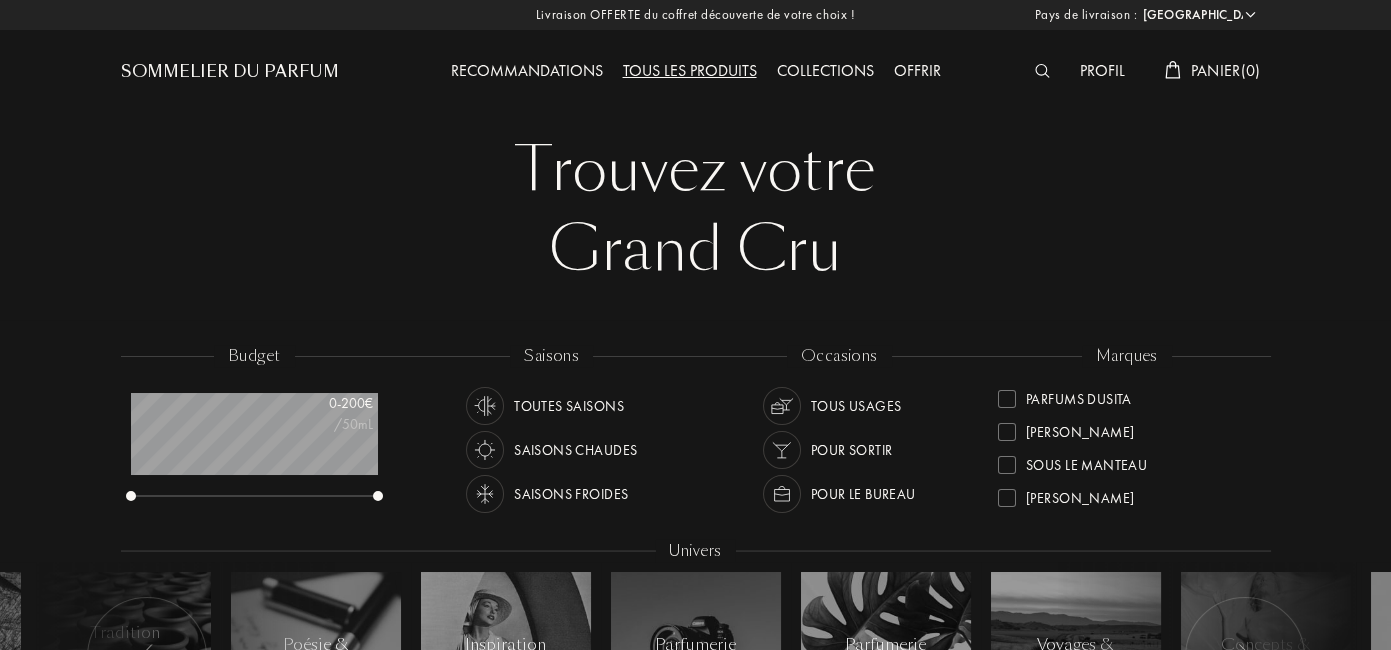 scroll, scrollTop: 0, scrollLeft: 0, axis: both 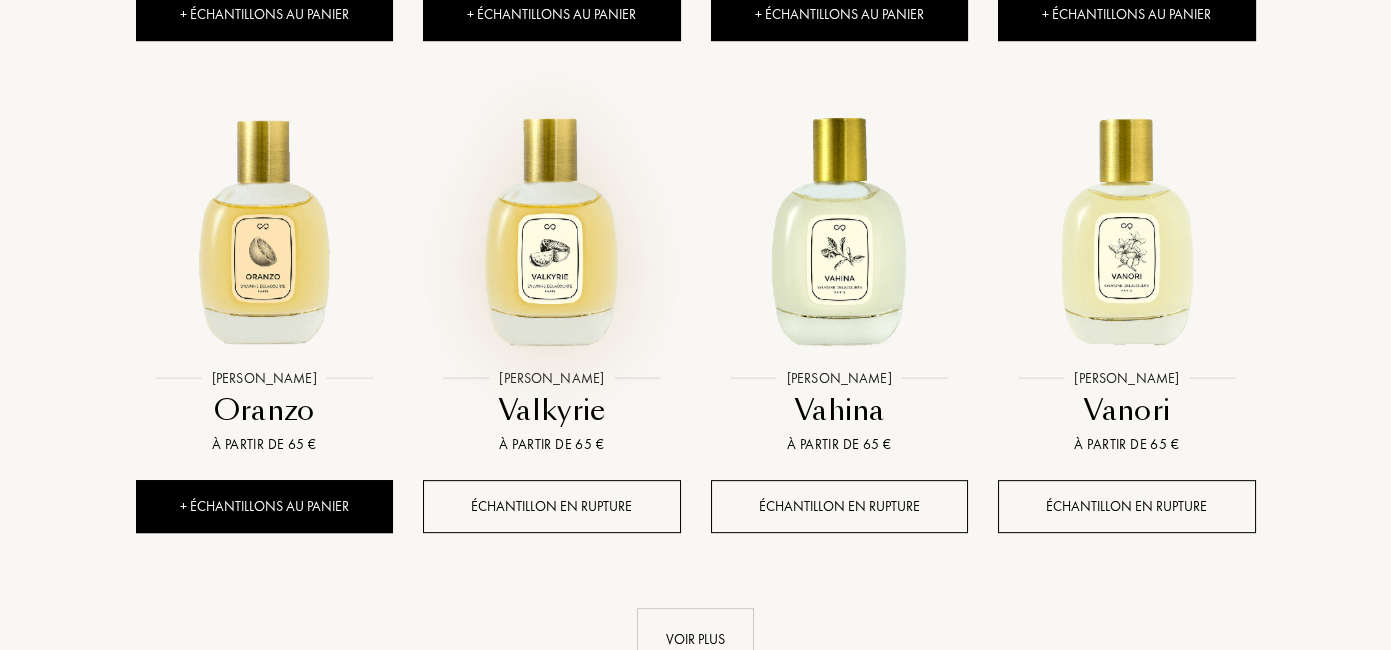 click at bounding box center [551, 227] 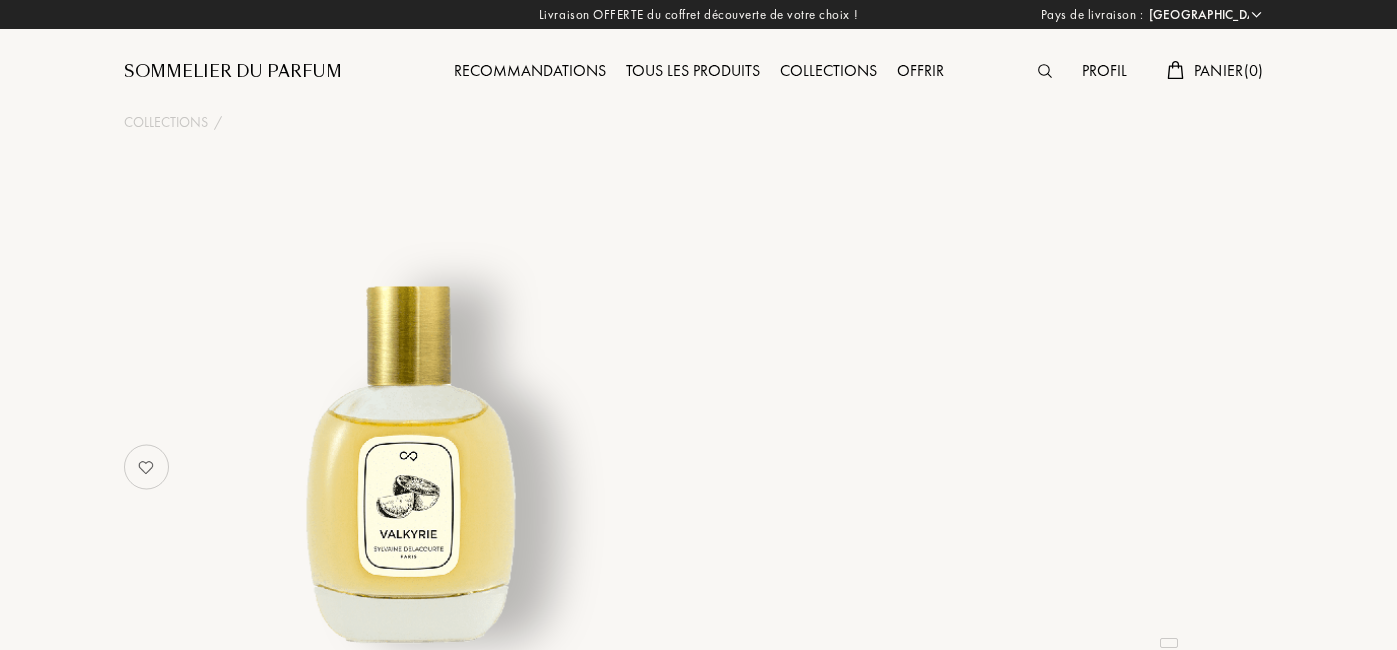 select on "FR" 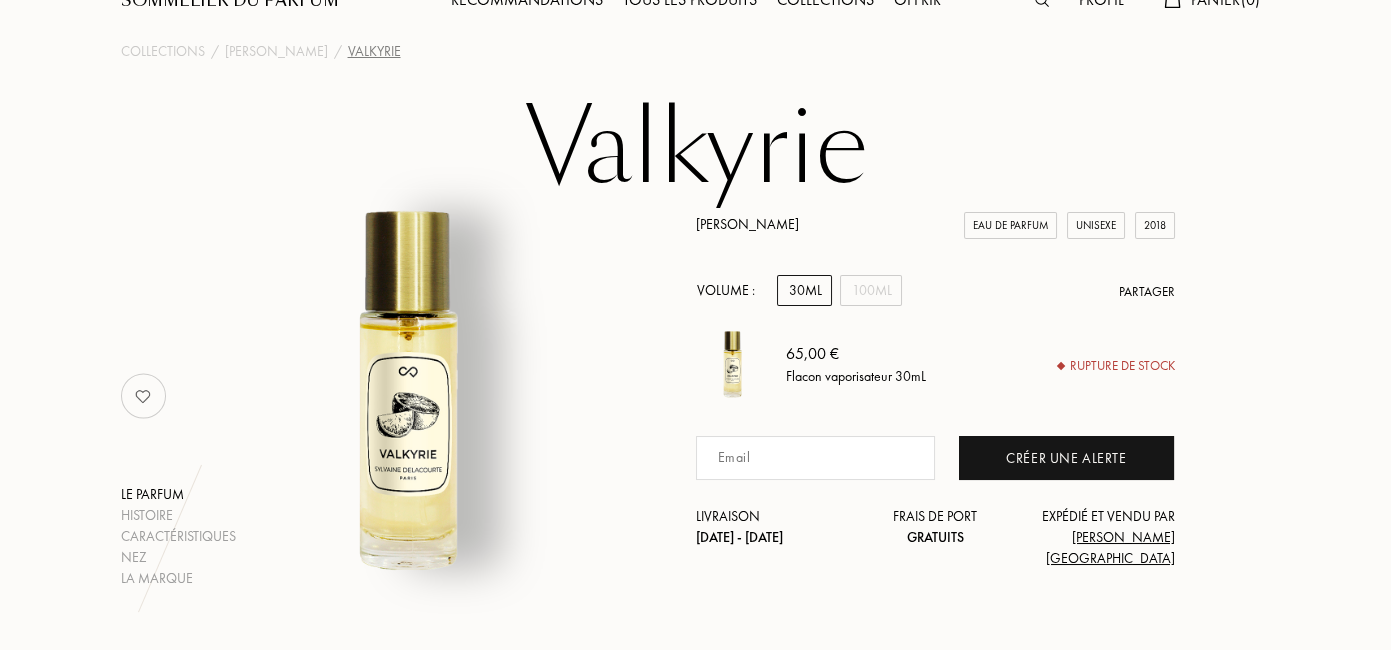 scroll, scrollTop: 71, scrollLeft: 0, axis: vertical 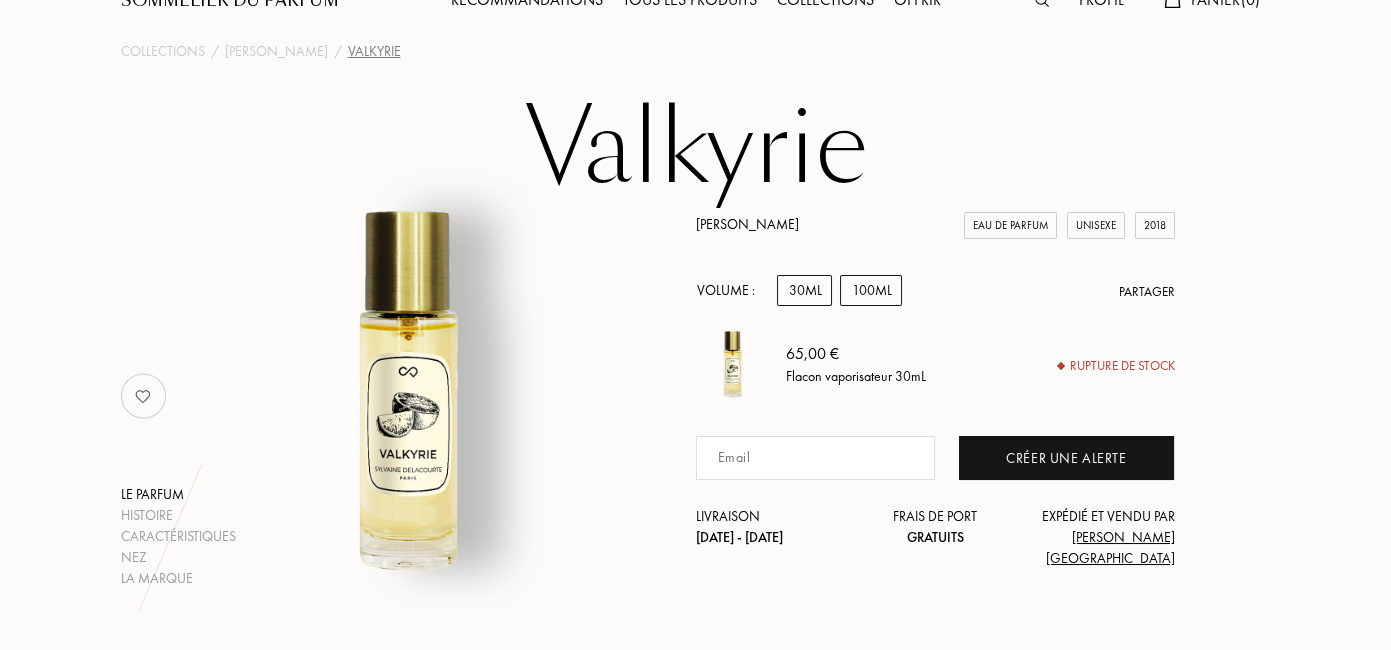 click on "100mL" at bounding box center (871, 290) 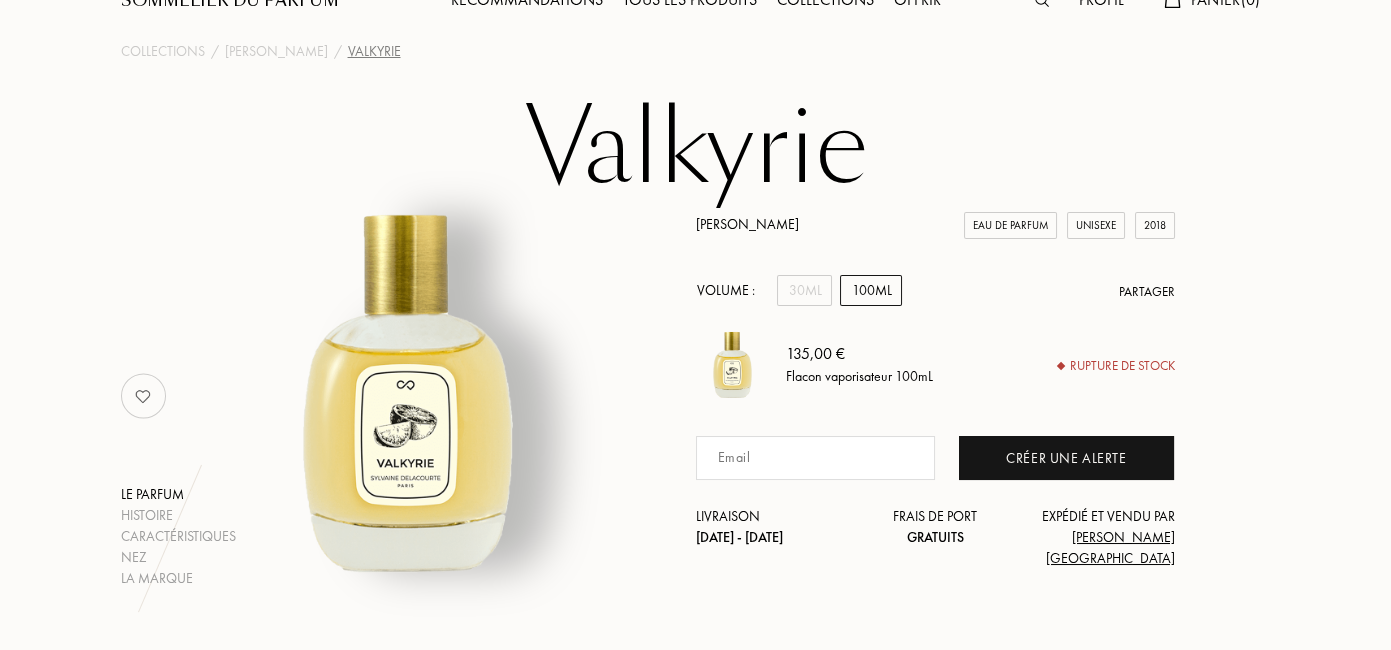 click on "Sylvaine Delacourte Eau de Parfum Unisexe 2018 Volume : 30mL 100mL Partager 135,00 € Flacon vaporisateur 100mL Rupture de stock Créer une alerte Livraison 12 - 15 juil. Frais de port Gratuits Expédié et vendu par Sylvaine Delacourte Paris" at bounding box center [934, 391] 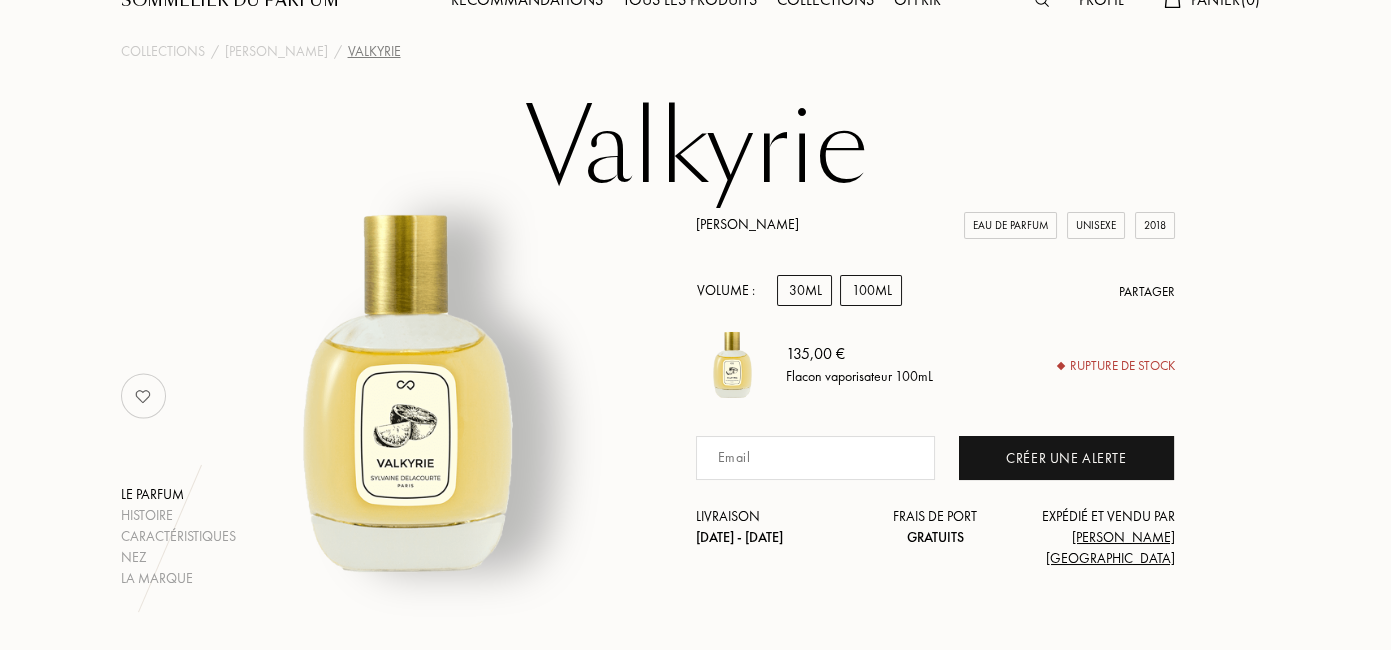 click on "30mL" at bounding box center [804, 290] 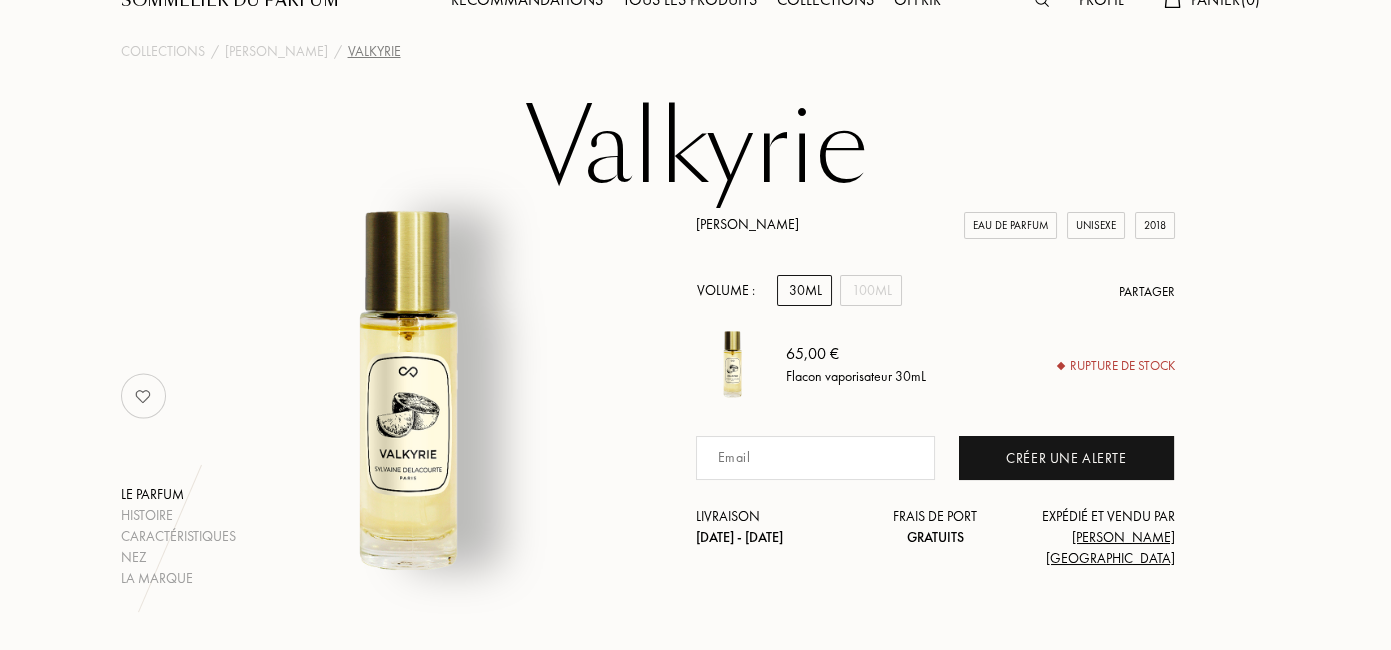 click on "30mL" at bounding box center [804, 290] 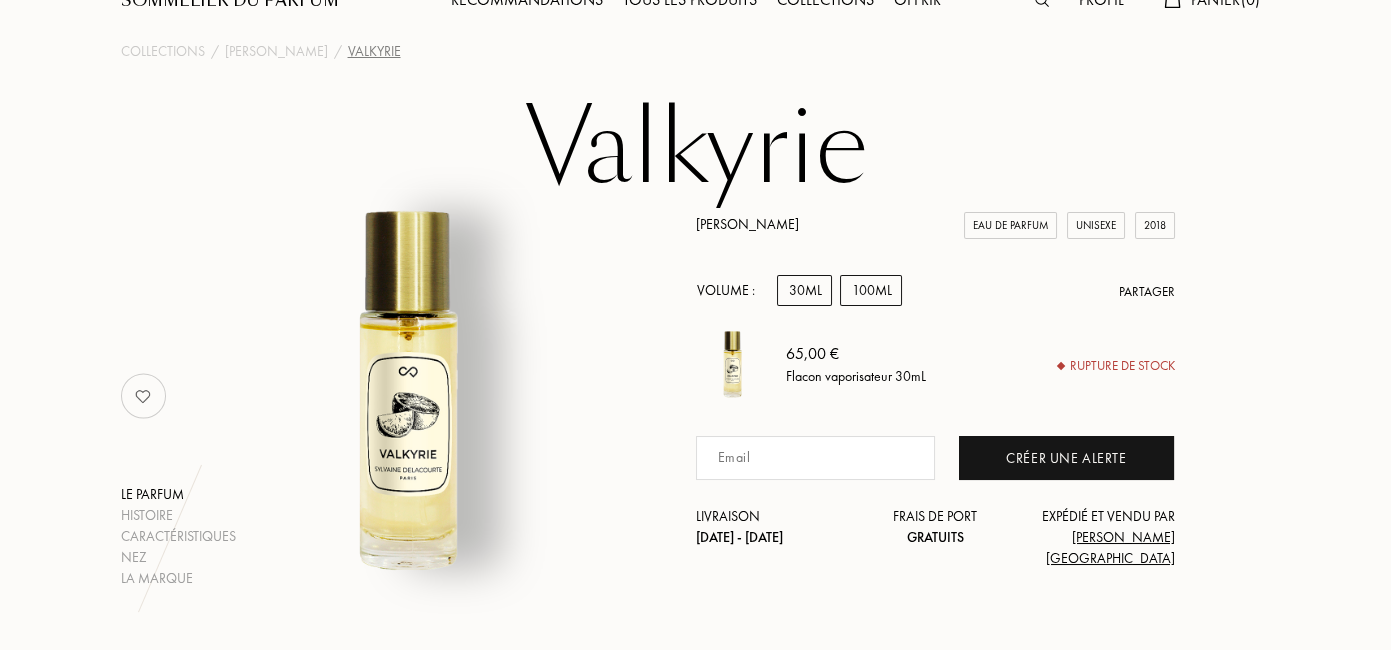 click on "100mL" at bounding box center (871, 290) 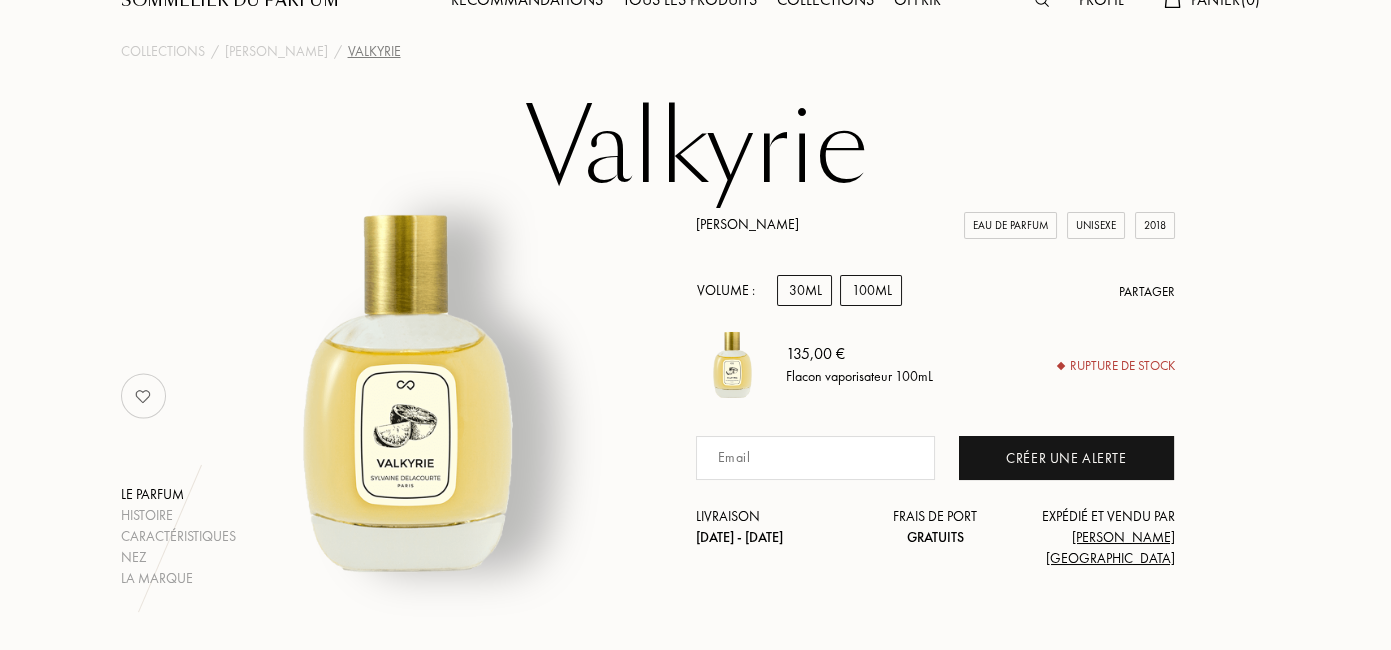 click on "30mL" at bounding box center [804, 290] 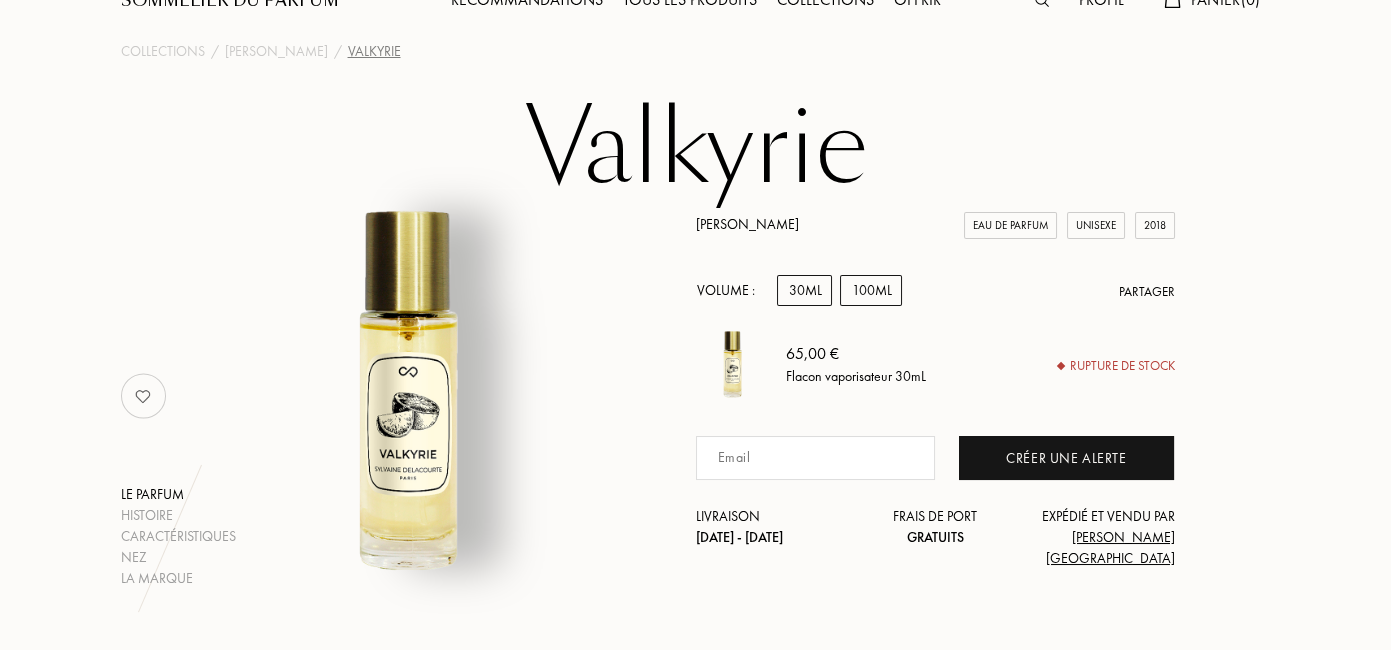 click on "100mL" at bounding box center (871, 290) 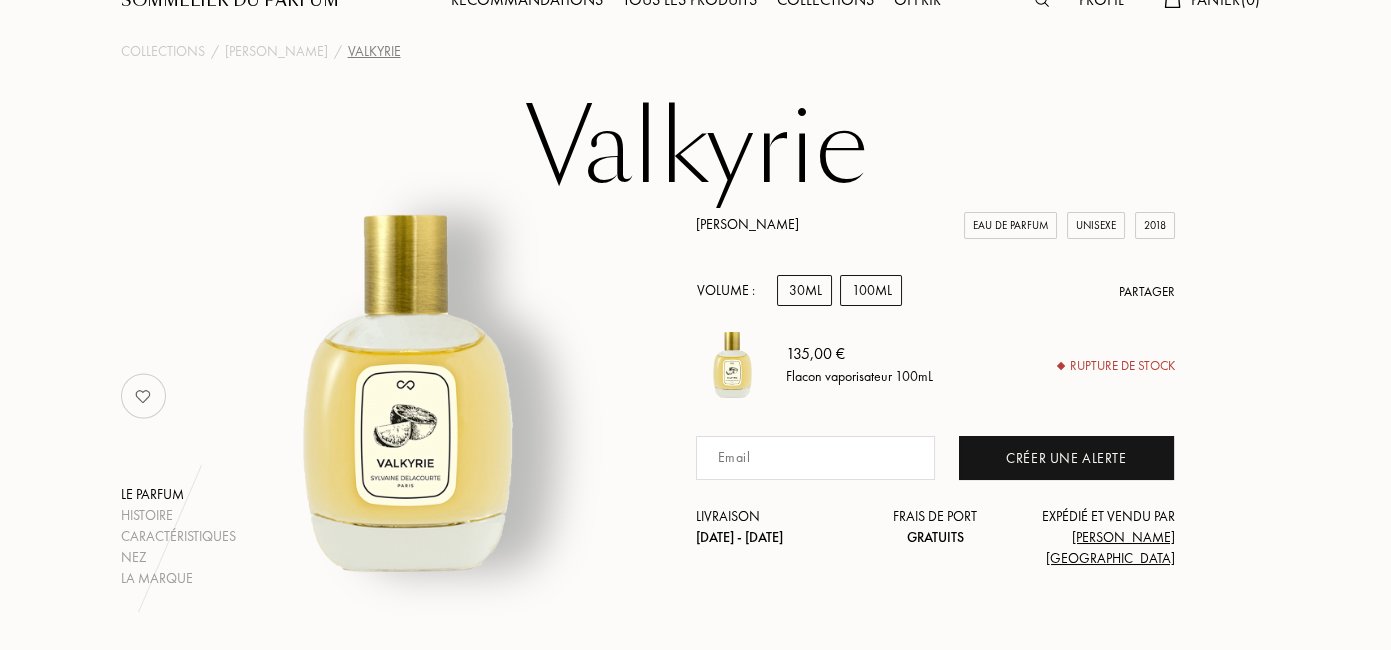click on "30mL" at bounding box center [804, 290] 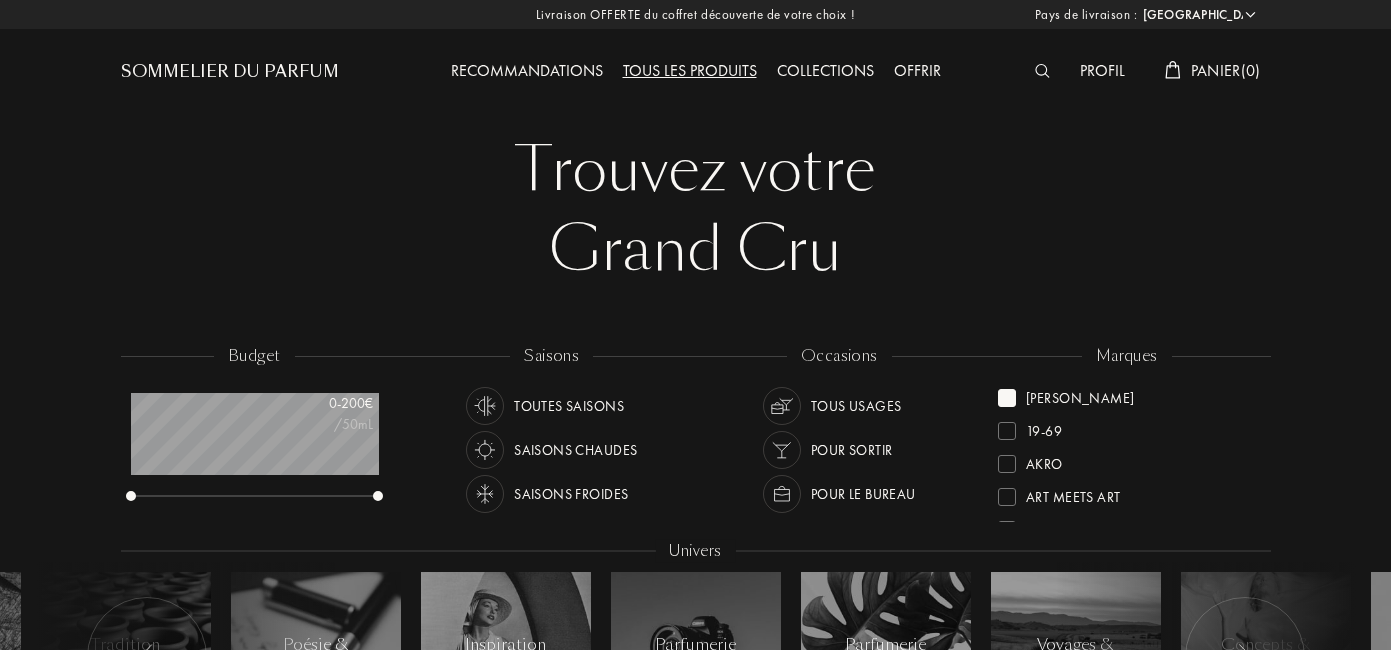 select on "FR" 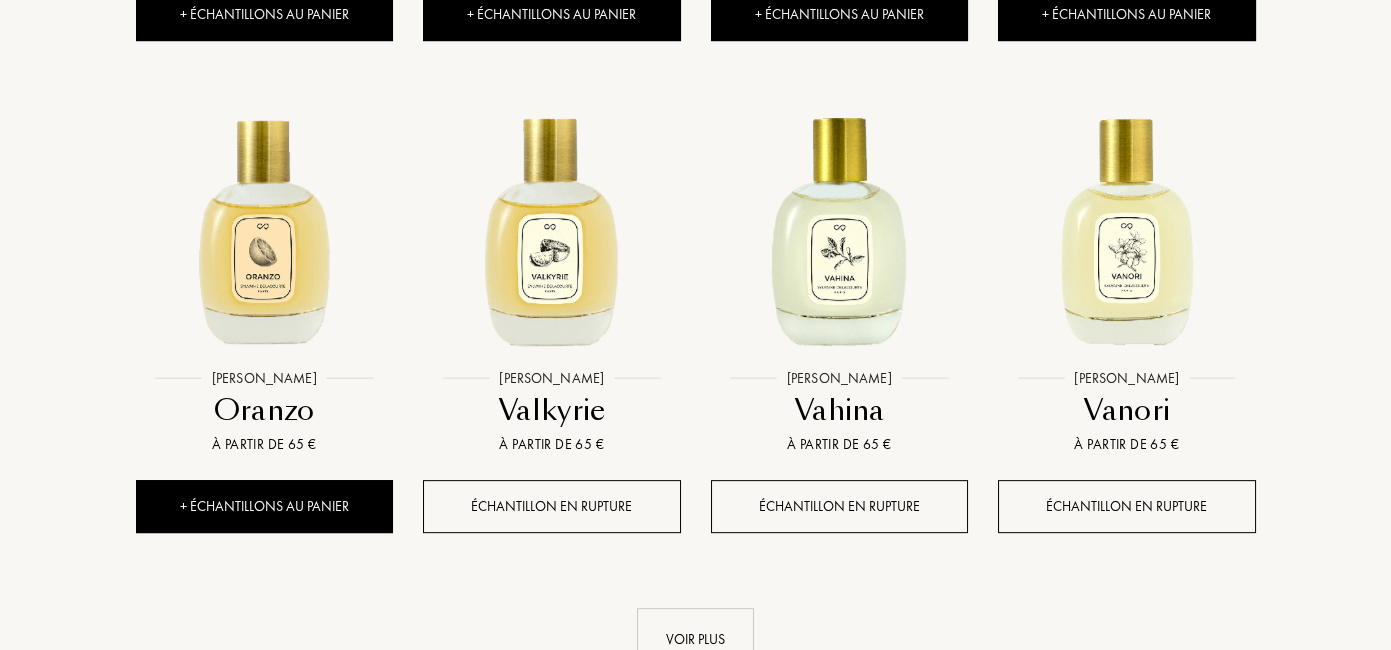 scroll, scrollTop: 1789, scrollLeft: 0, axis: vertical 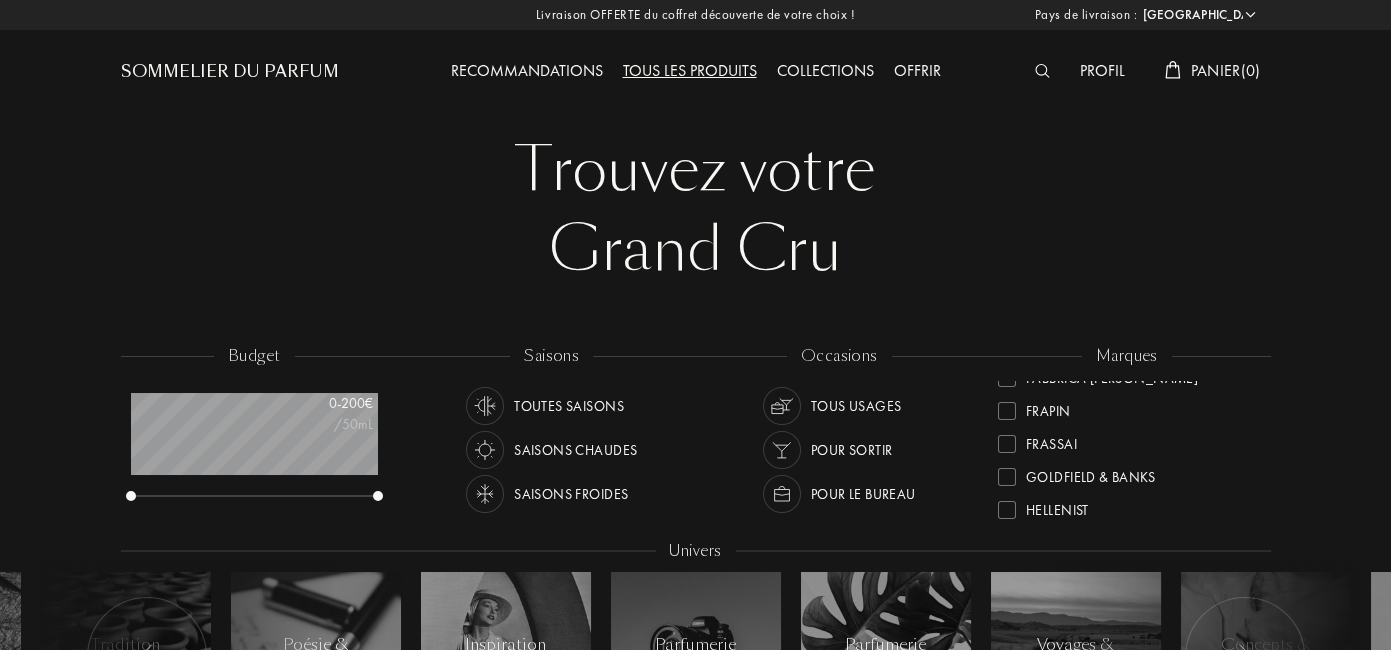 click at bounding box center (1007, 477) 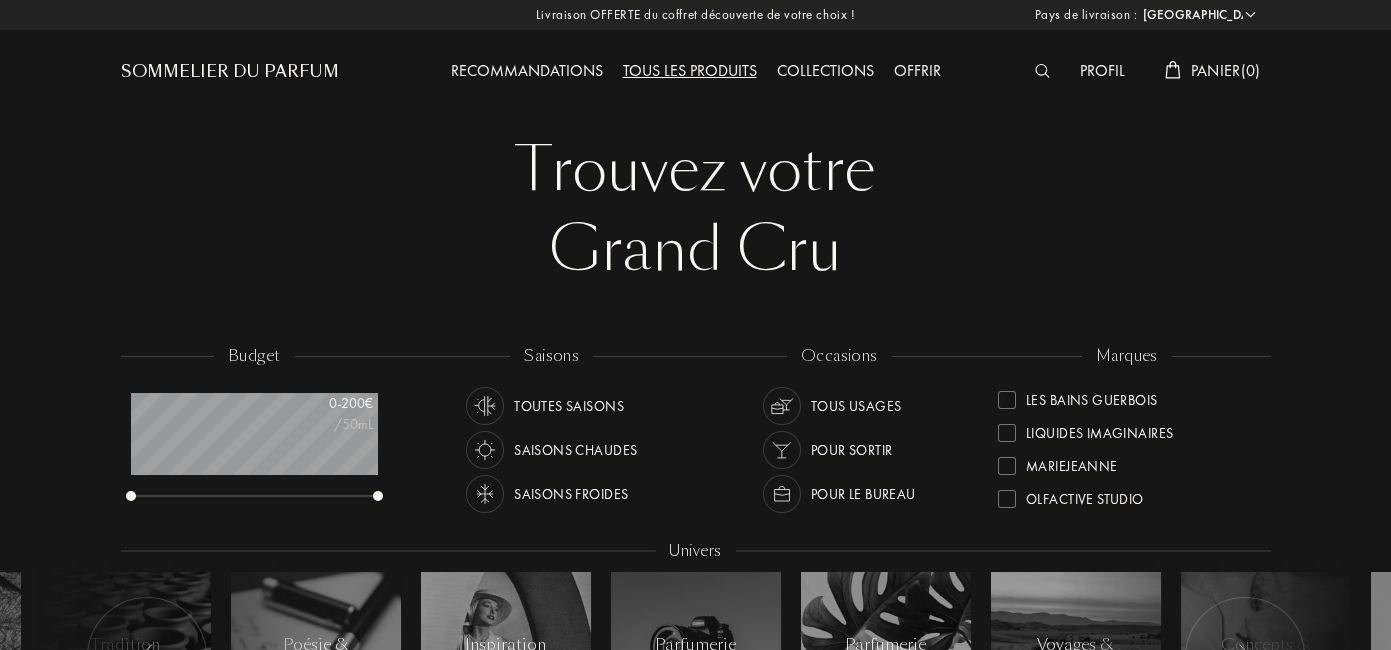 scroll, scrollTop: 791, scrollLeft: 0, axis: vertical 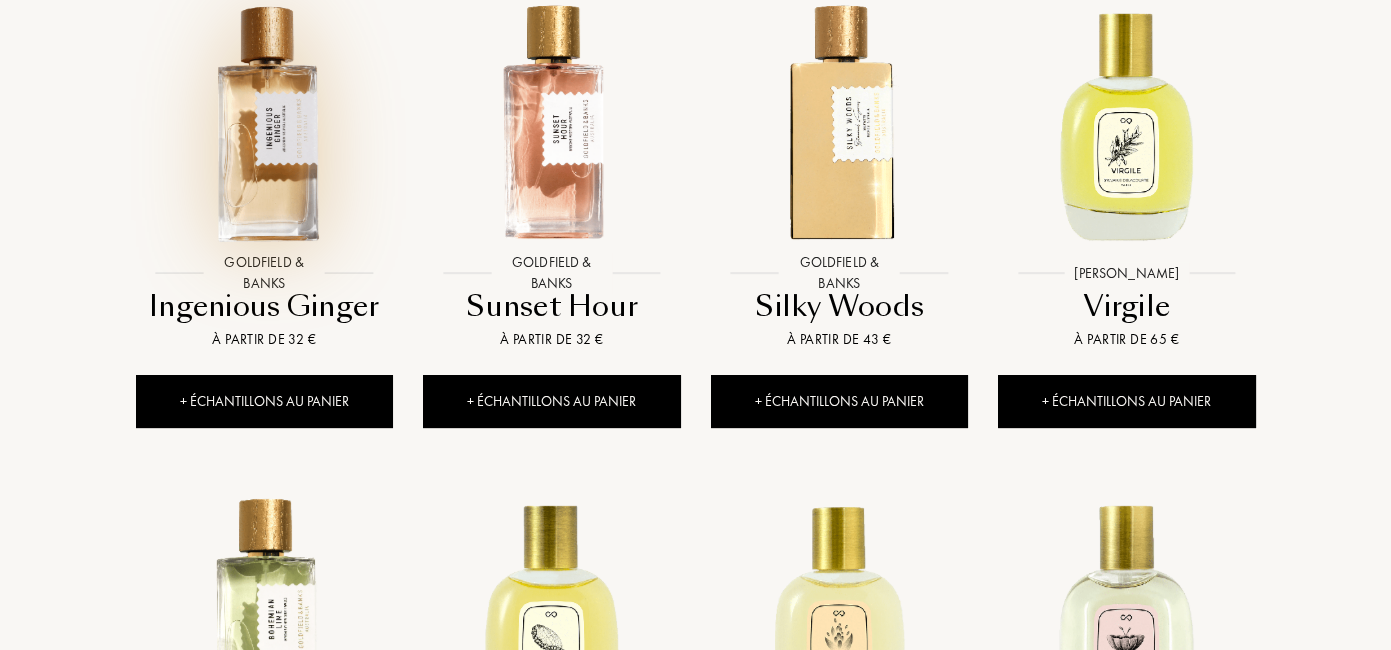 click at bounding box center (264, 122) 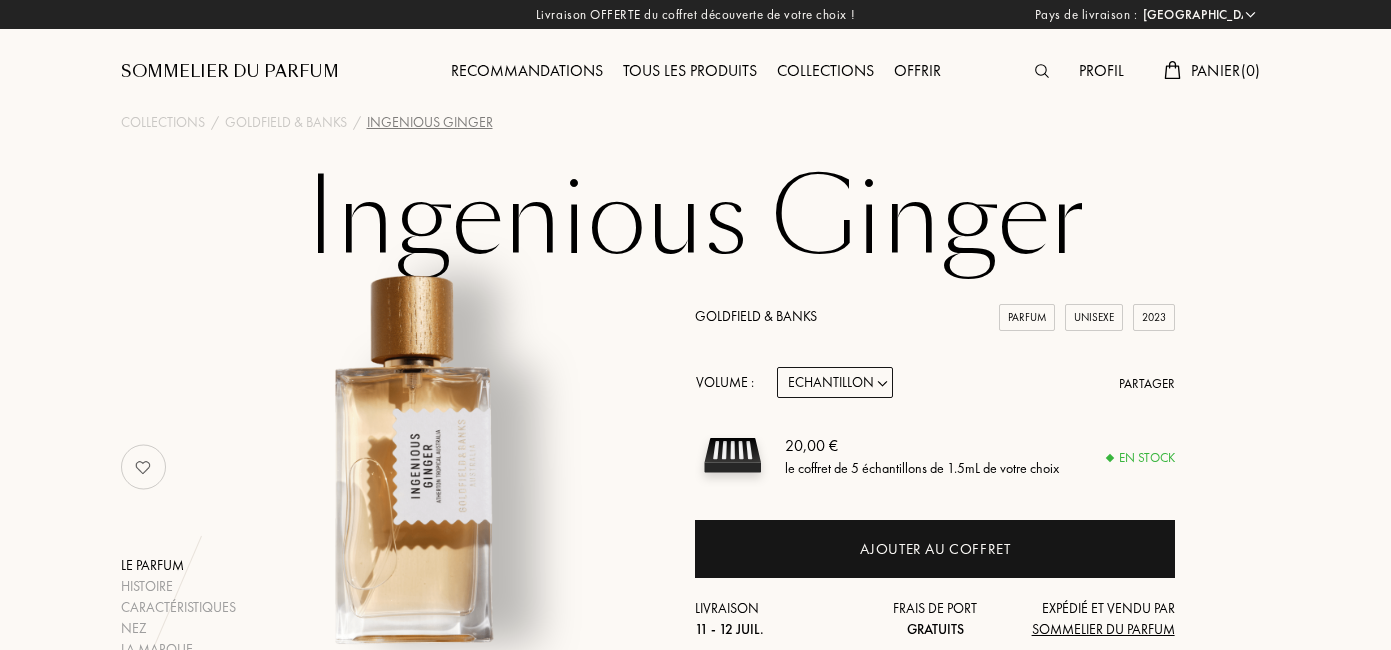 select on "FR" 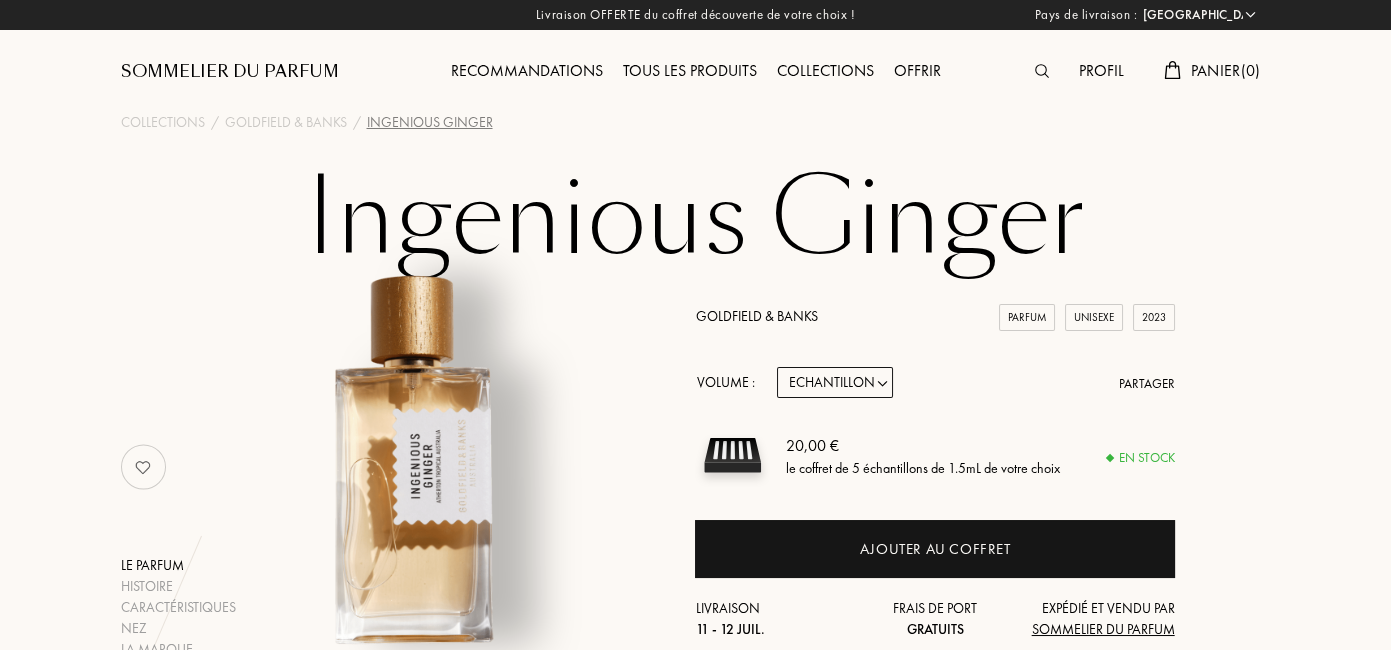 click on "Echantillon 10mL 50mL 100mL" at bounding box center (835, 382) 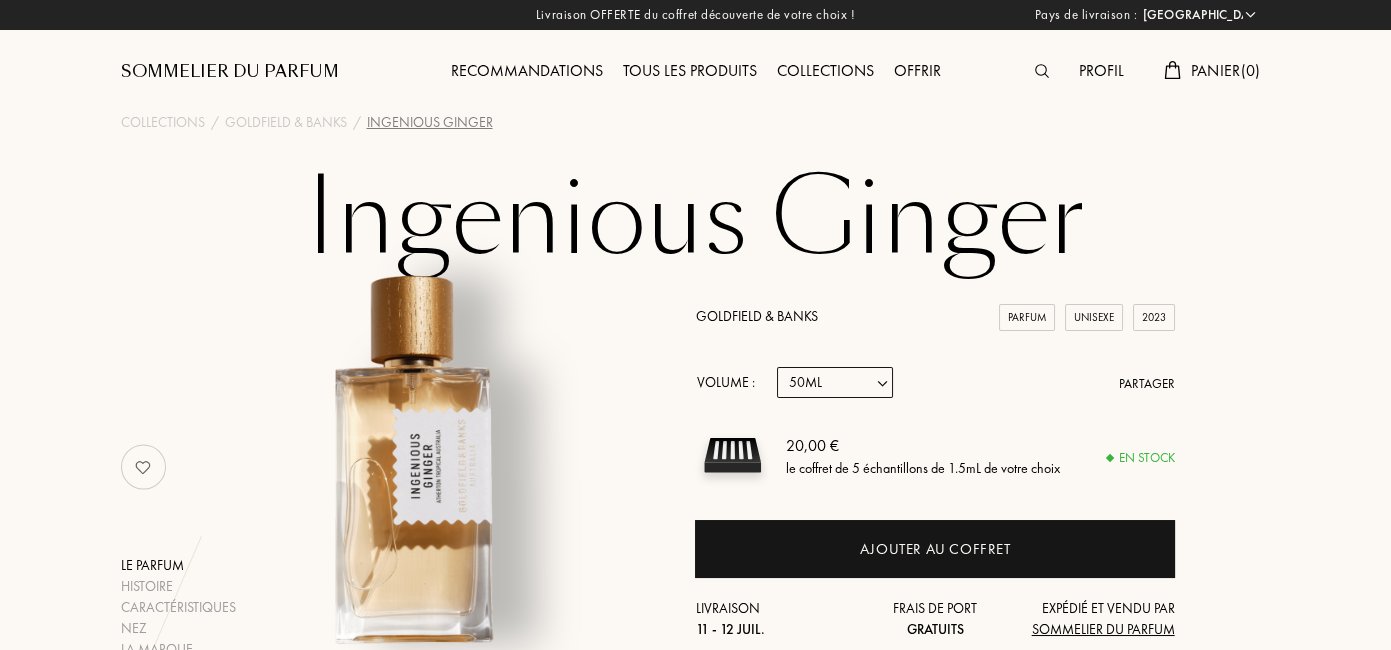 click on "Echantillon 10mL 50mL 100mL" at bounding box center [835, 382] 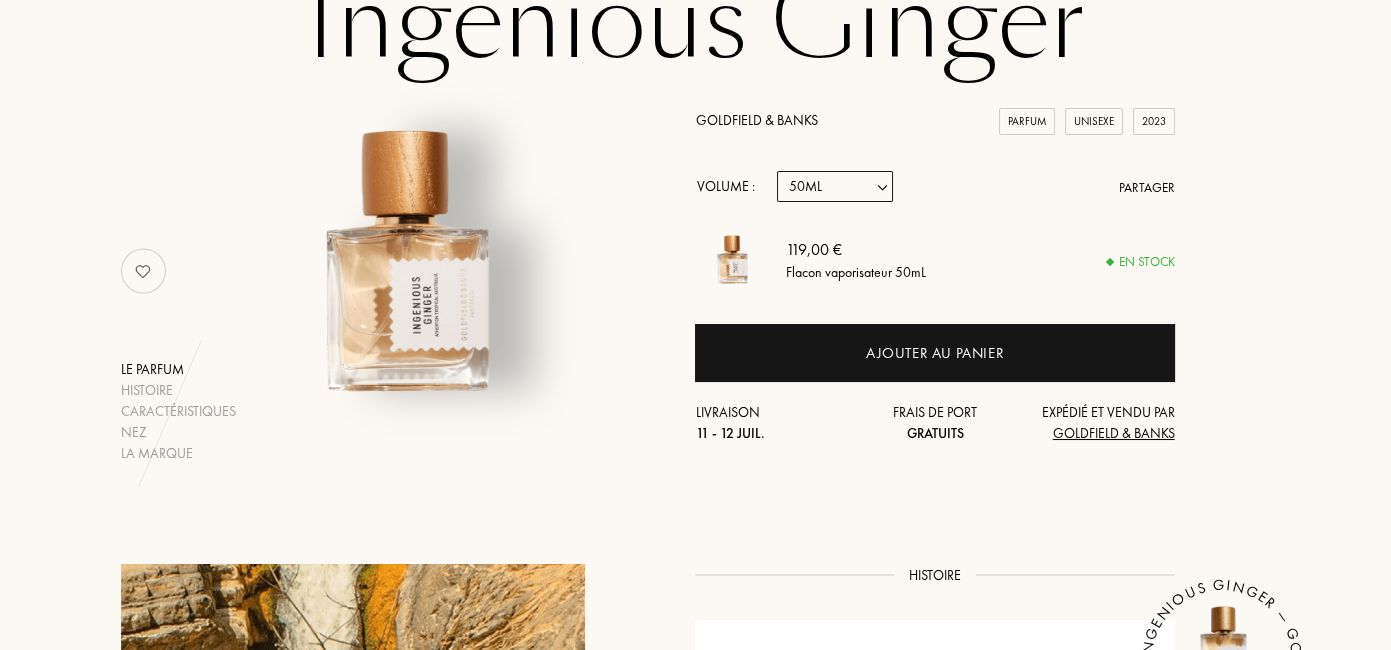 scroll, scrollTop: 26, scrollLeft: 0, axis: vertical 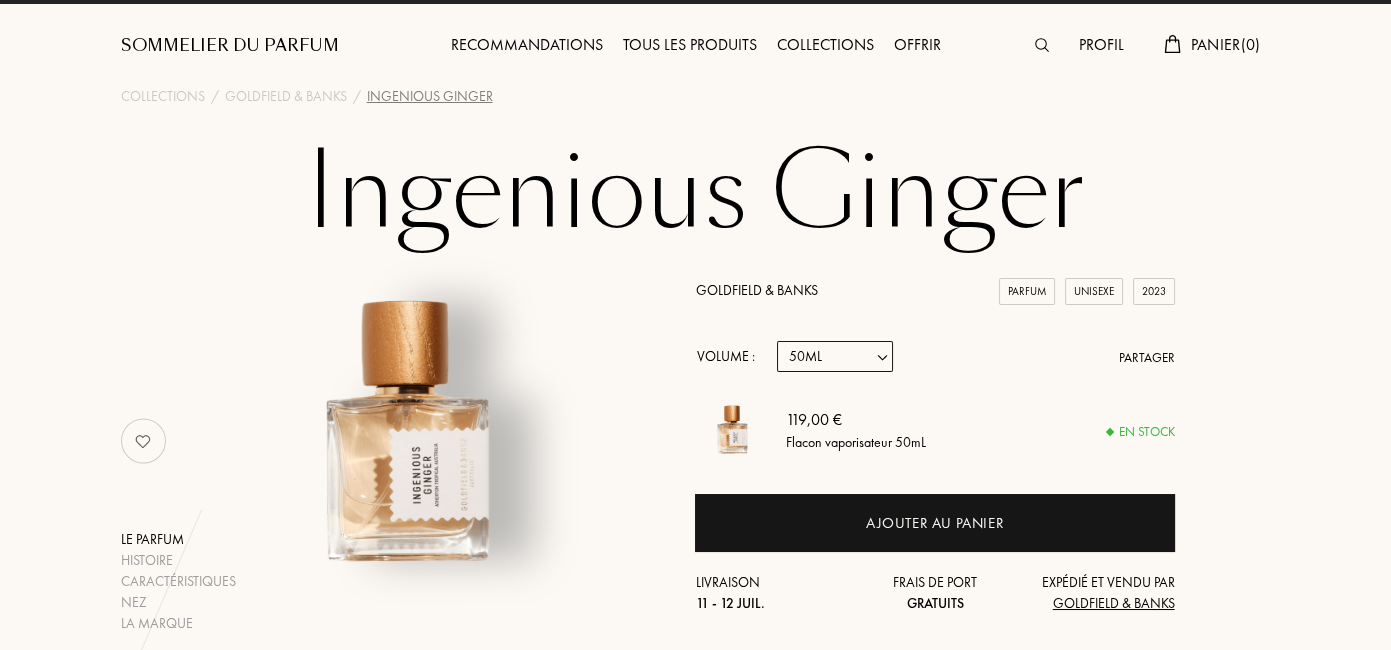click on "Echantillon 10mL 50mL 100mL" at bounding box center (835, 356) 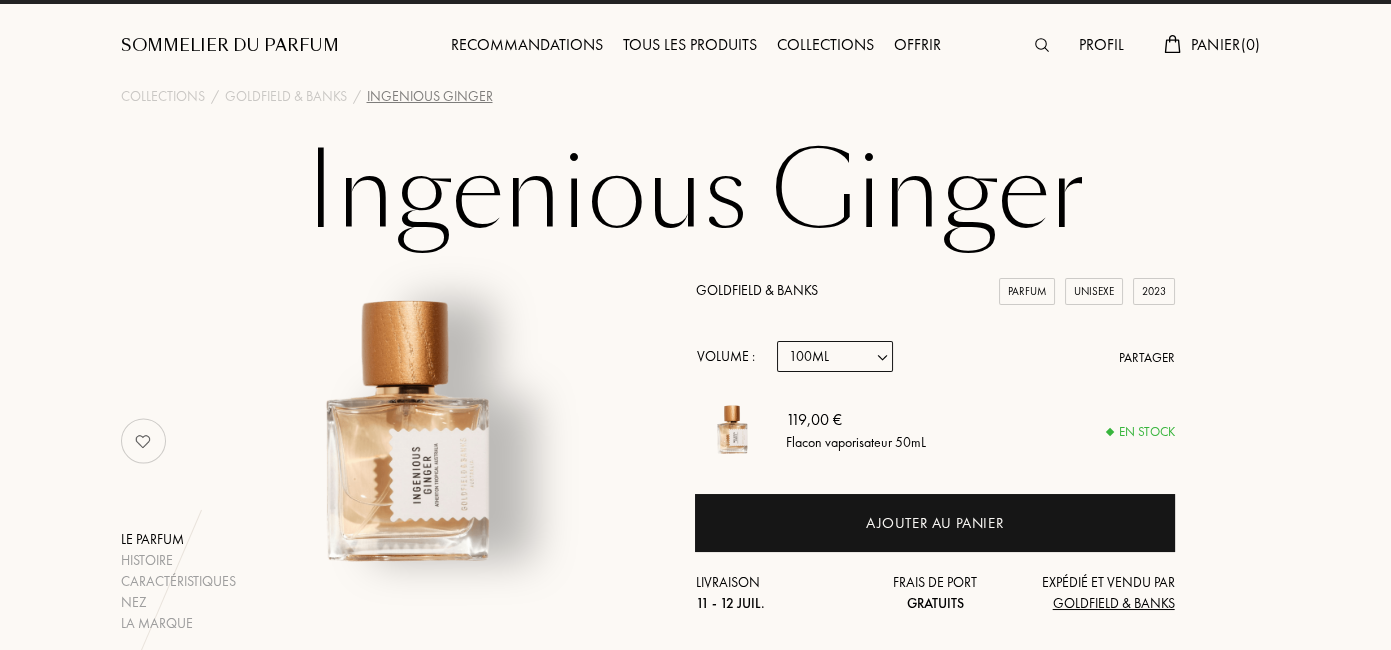 click on "Echantillon 10mL 50mL 100mL" at bounding box center (835, 356) 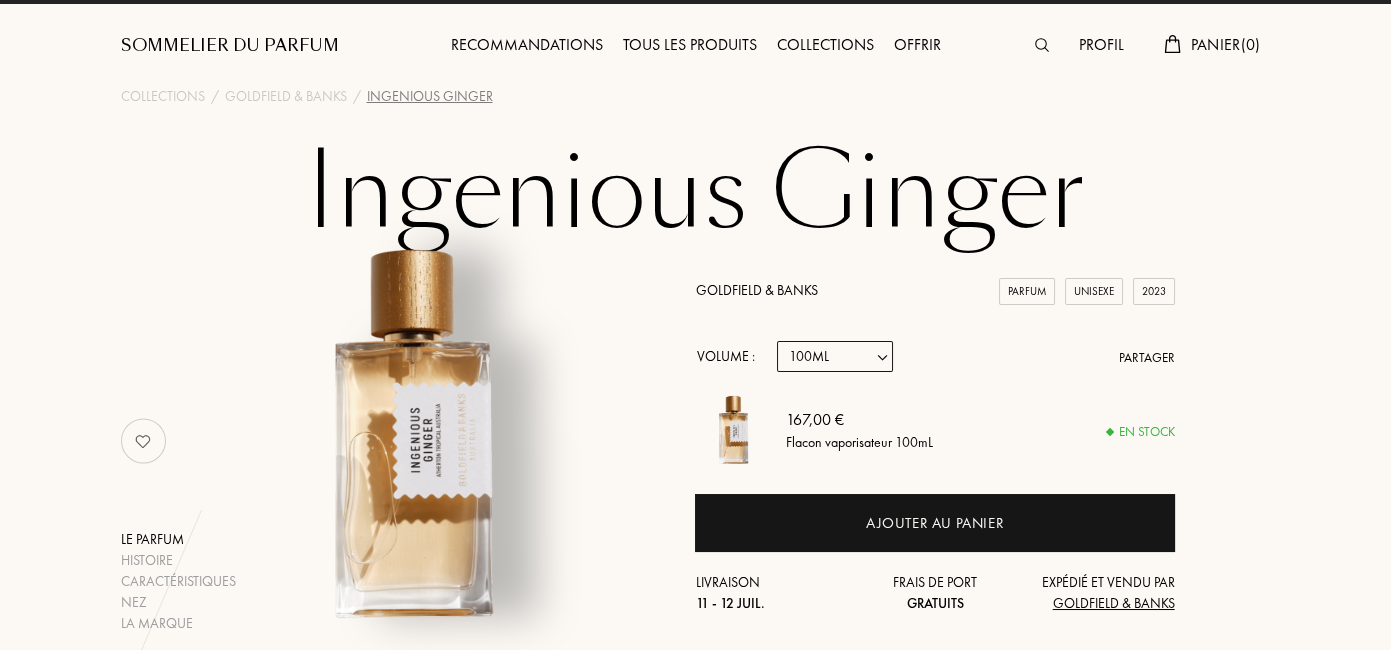 click on "Echantillon 10mL 50mL 100mL" at bounding box center [835, 356] 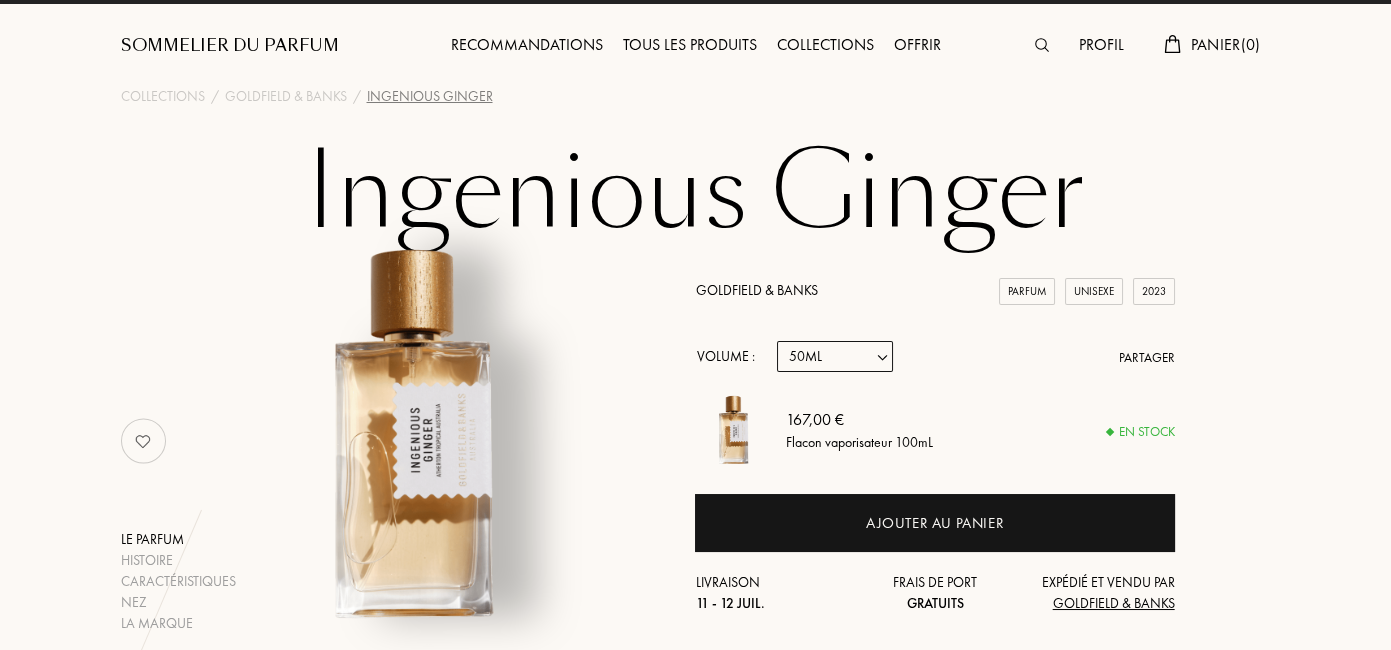 click on "Echantillon 10mL 50mL 100mL" at bounding box center (835, 356) 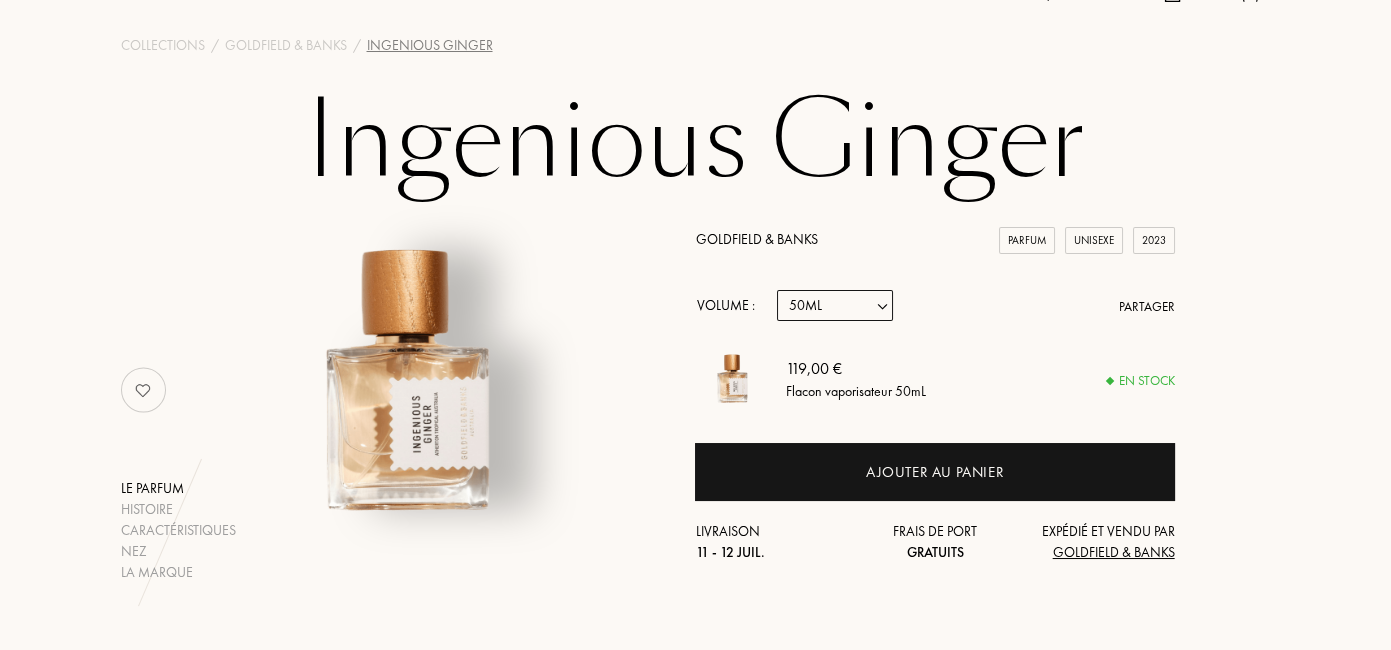 scroll, scrollTop: 146, scrollLeft: 0, axis: vertical 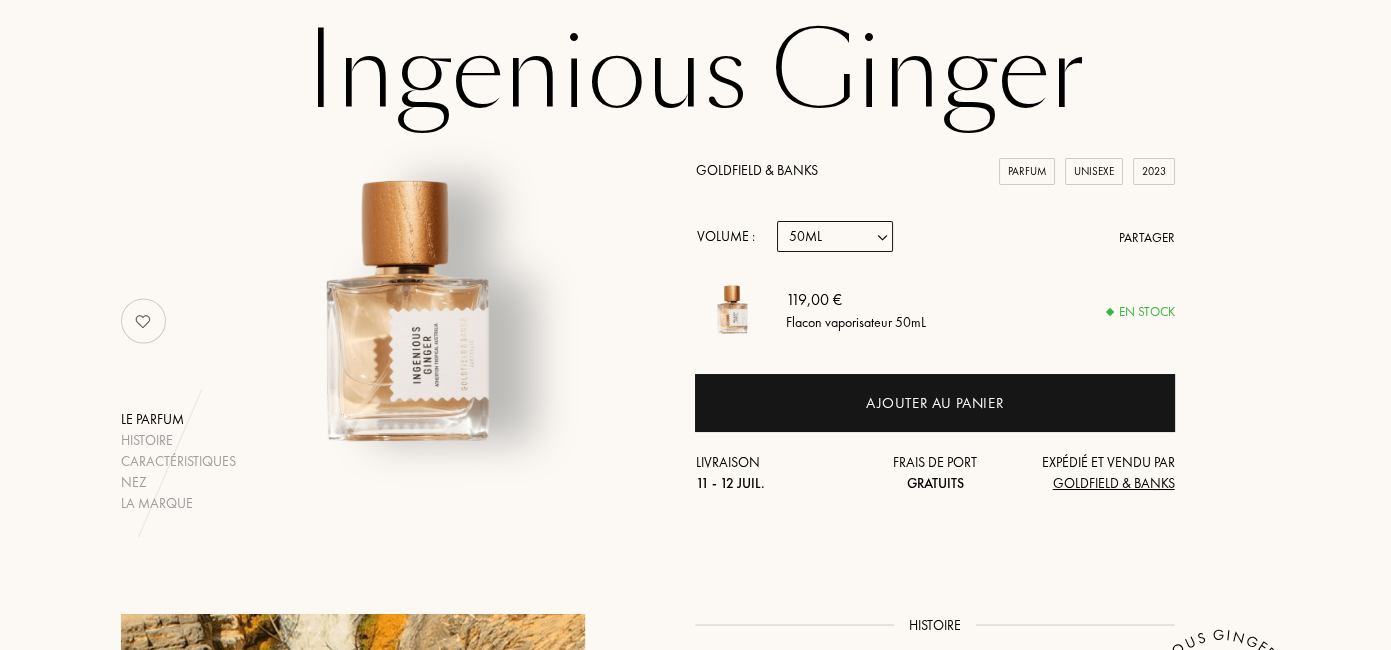 click on "Echantillon 10mL 50mL 100mL" at bounding box center [835, 236] 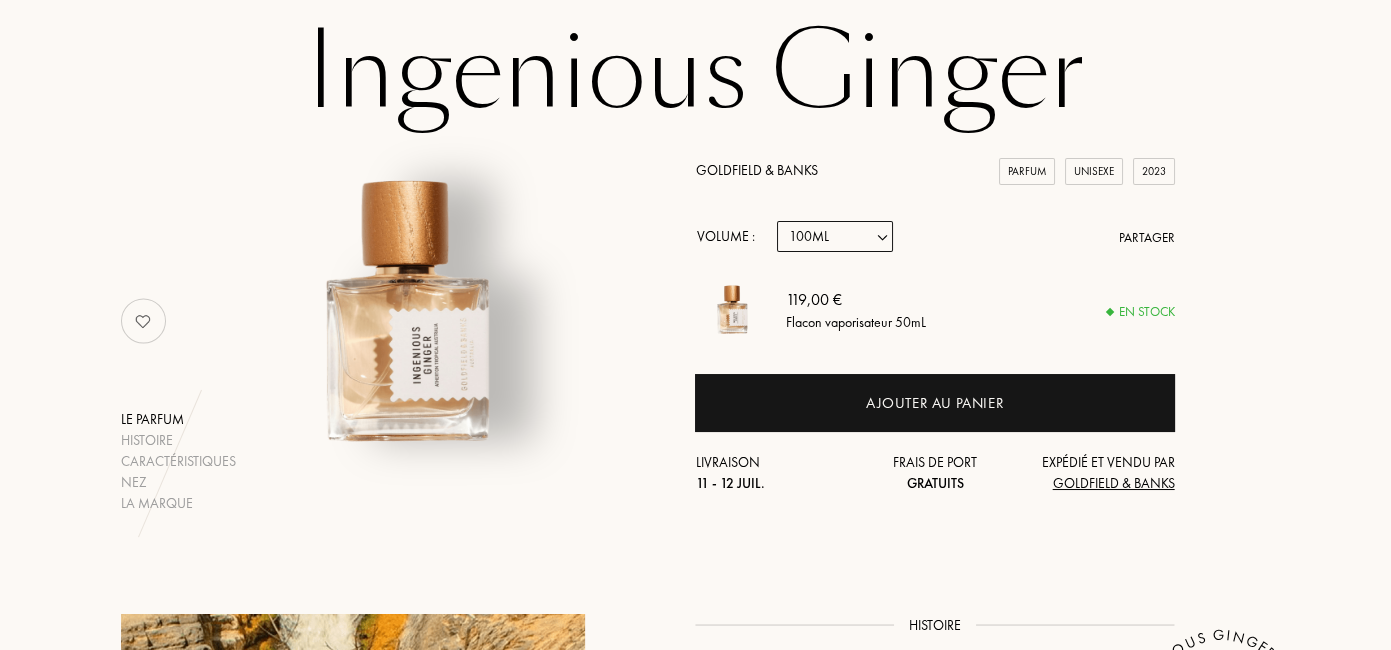 click on "Echantillon 10mL 50mL 100mL" at bounding box center (835, 236) 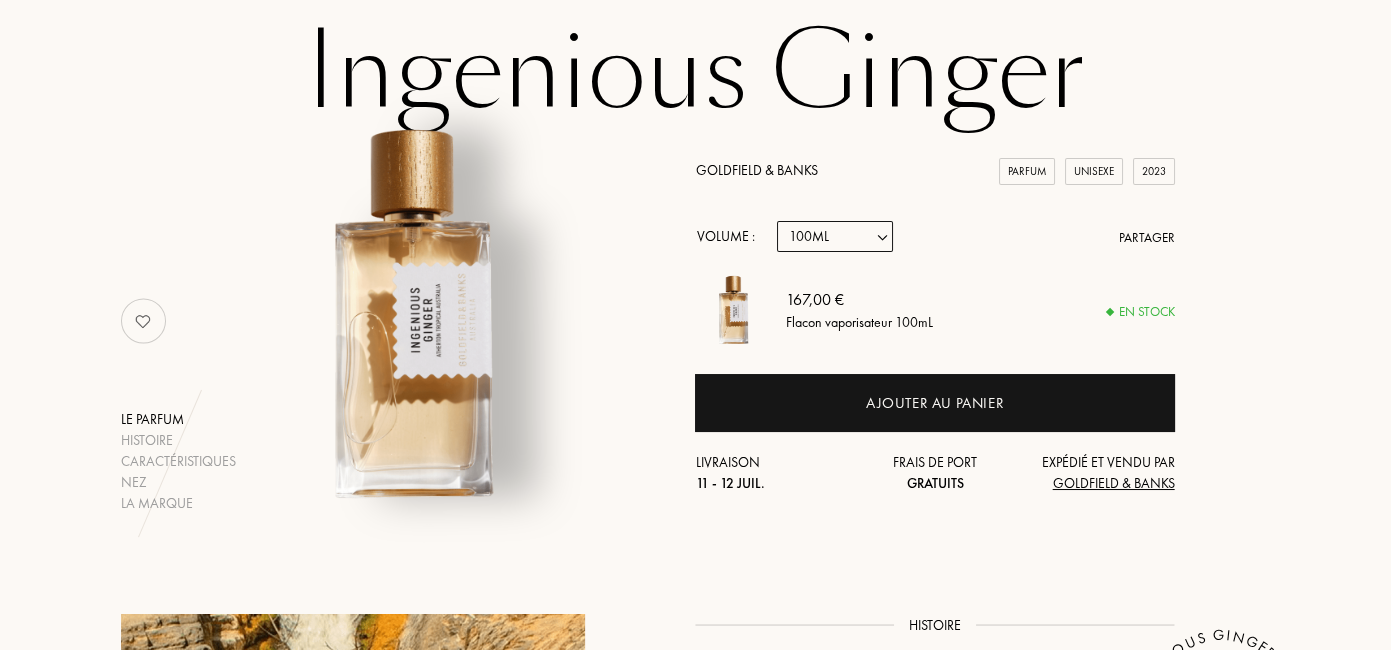click on "Echantillon 10mL 50mL 100mL" at bounding box center [835, 236] 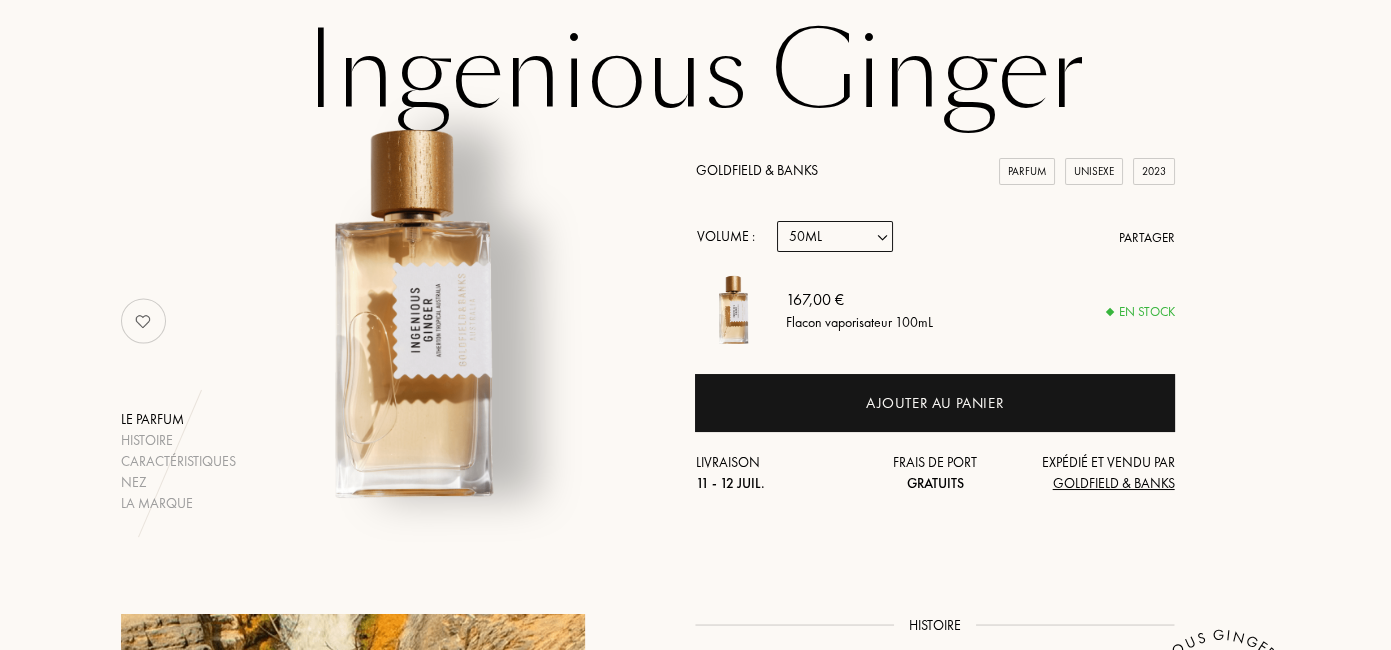 click on "Echantillon 10mL 50mL 100mL" at bounding box center [835, 236] 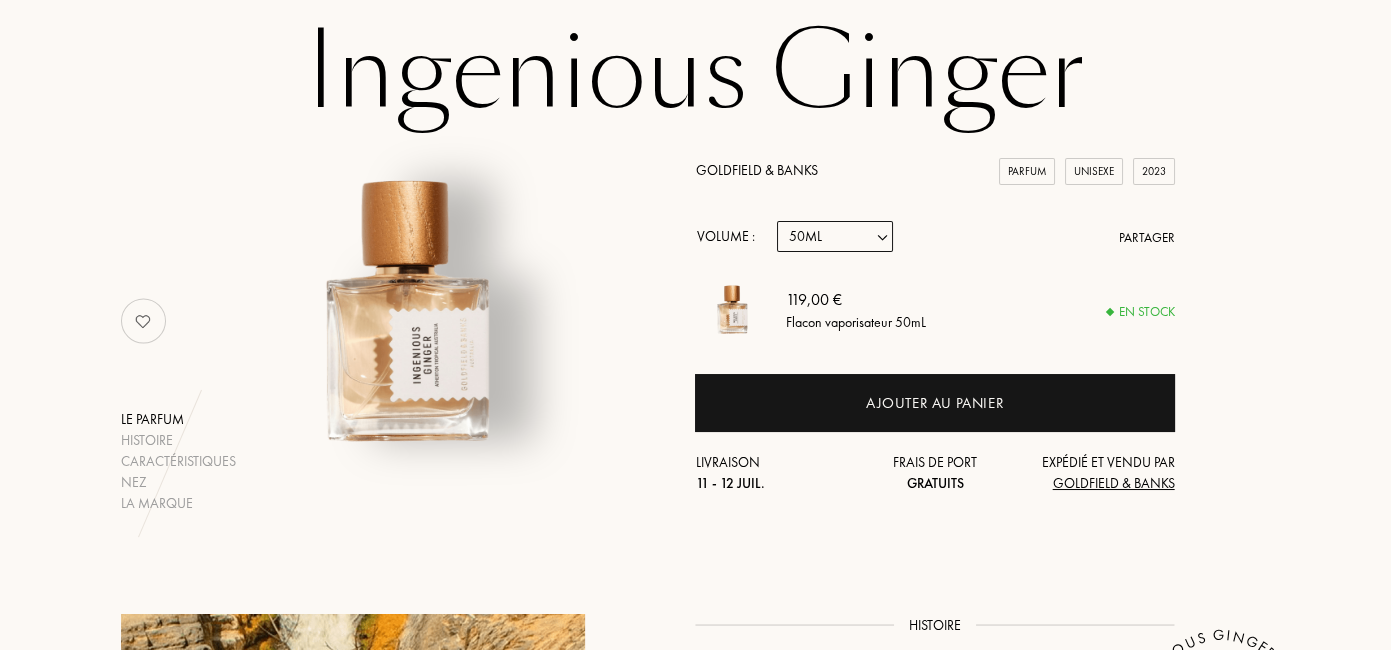 click on "119,00 € Flacon vaporisateur 50mL" at bounding box center (979, 309) 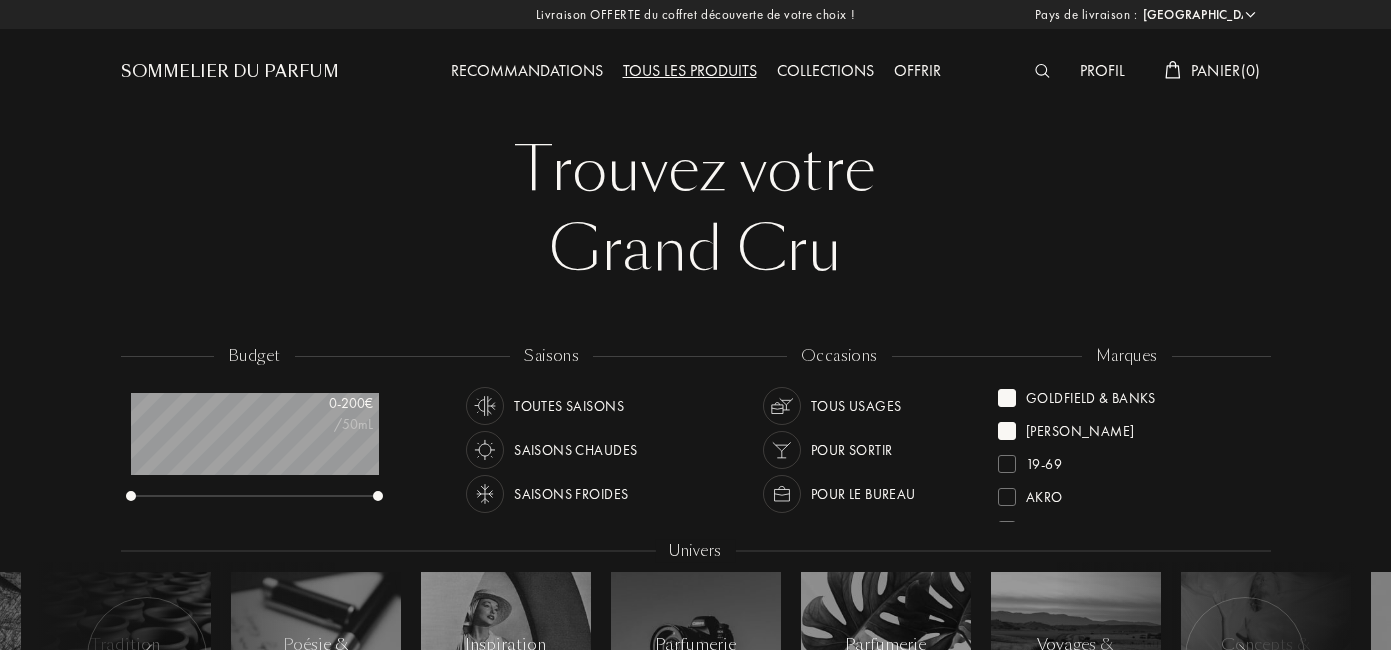 select on "FR" 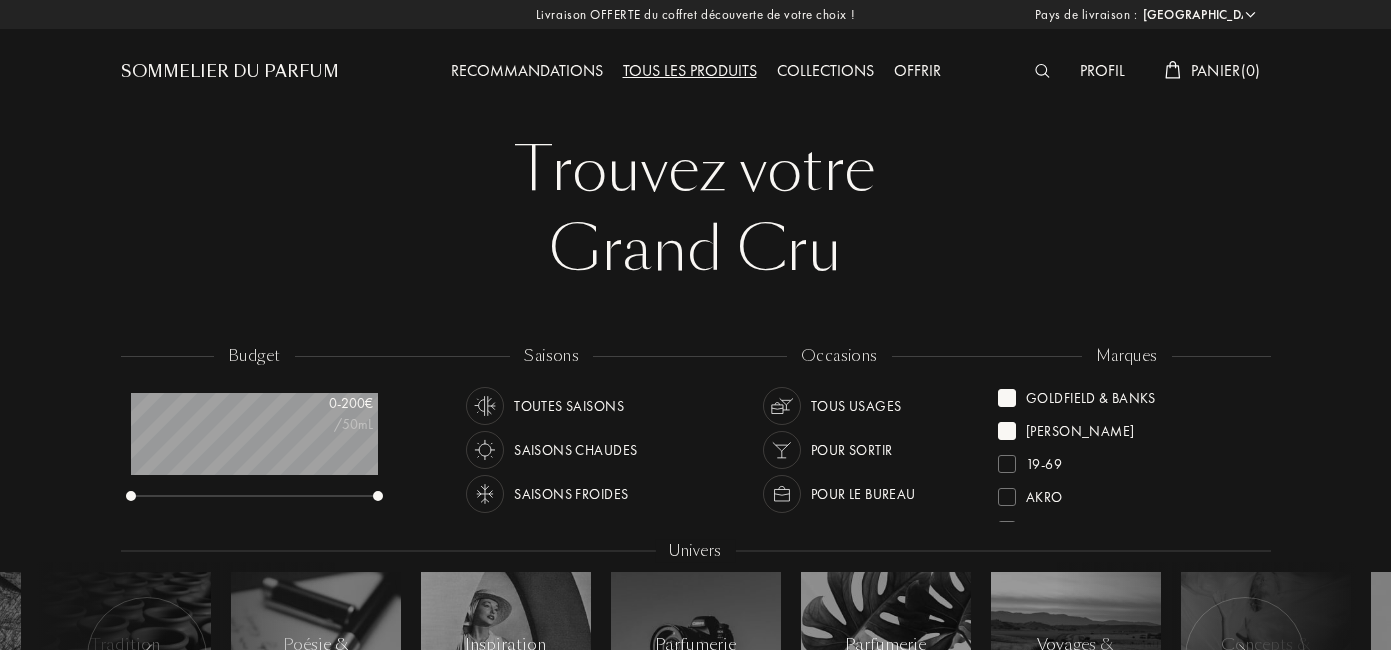 scroll, scrollTop: 0, scrollLeft: 0, axis: both 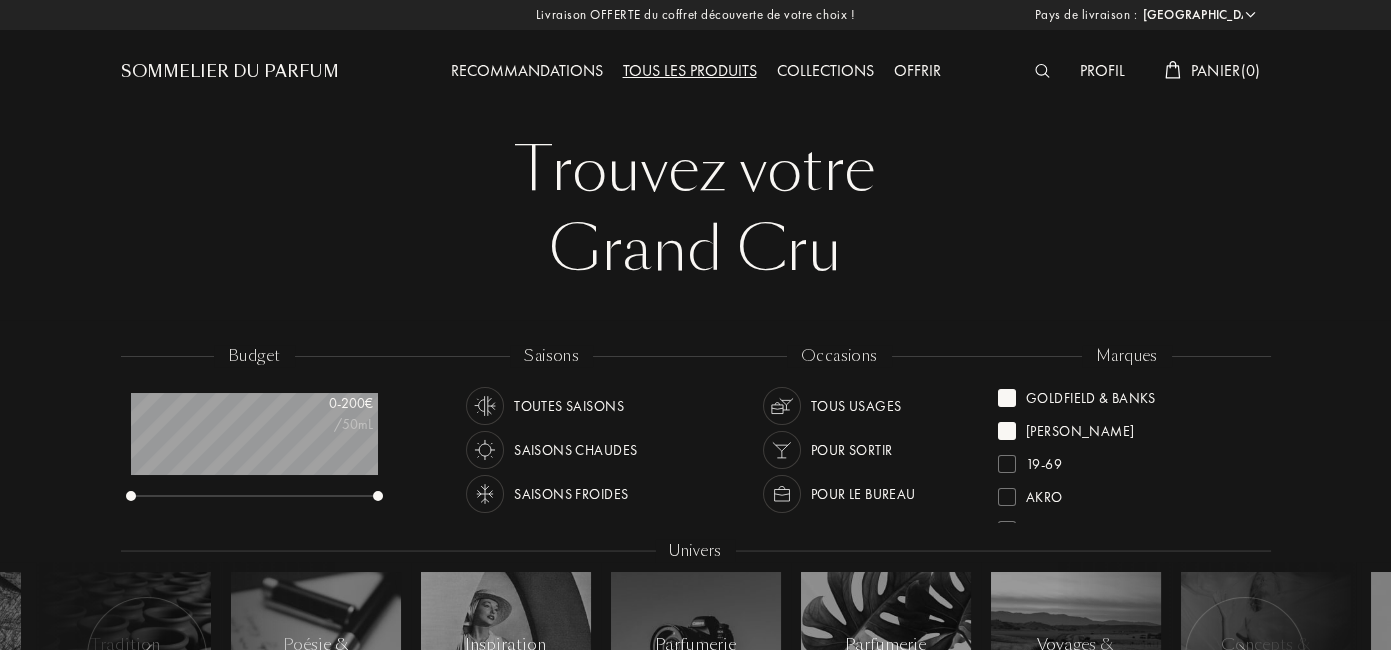 click at bounding box center [1007, 431] 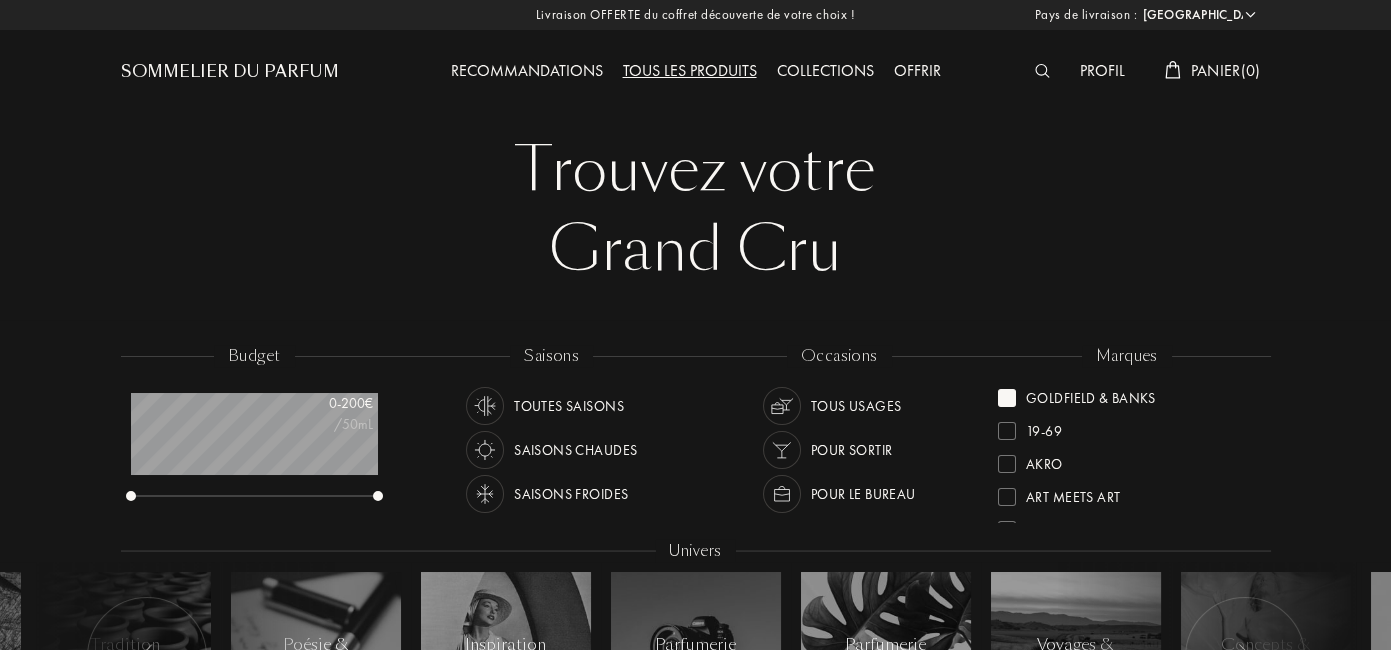 click on "19-69" at bounding box center [1127, 424] 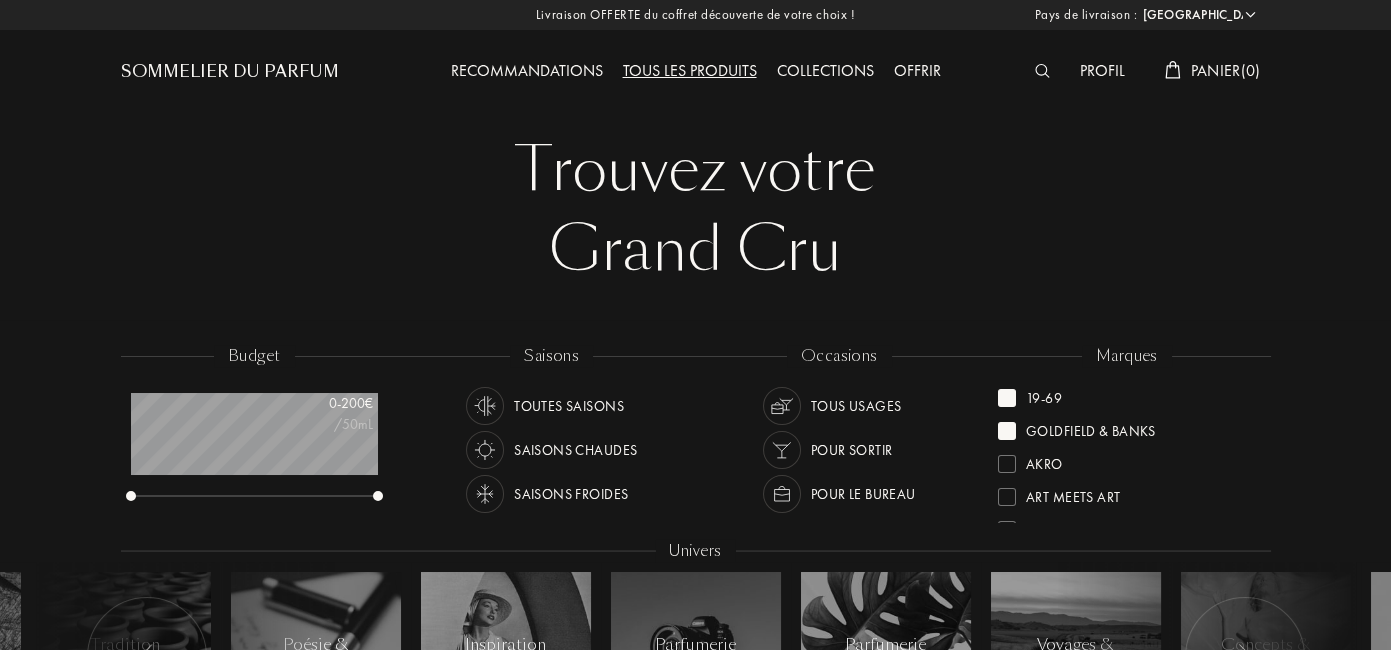 click on "Goldfield & Banks" at bounding box center (1076, 427) 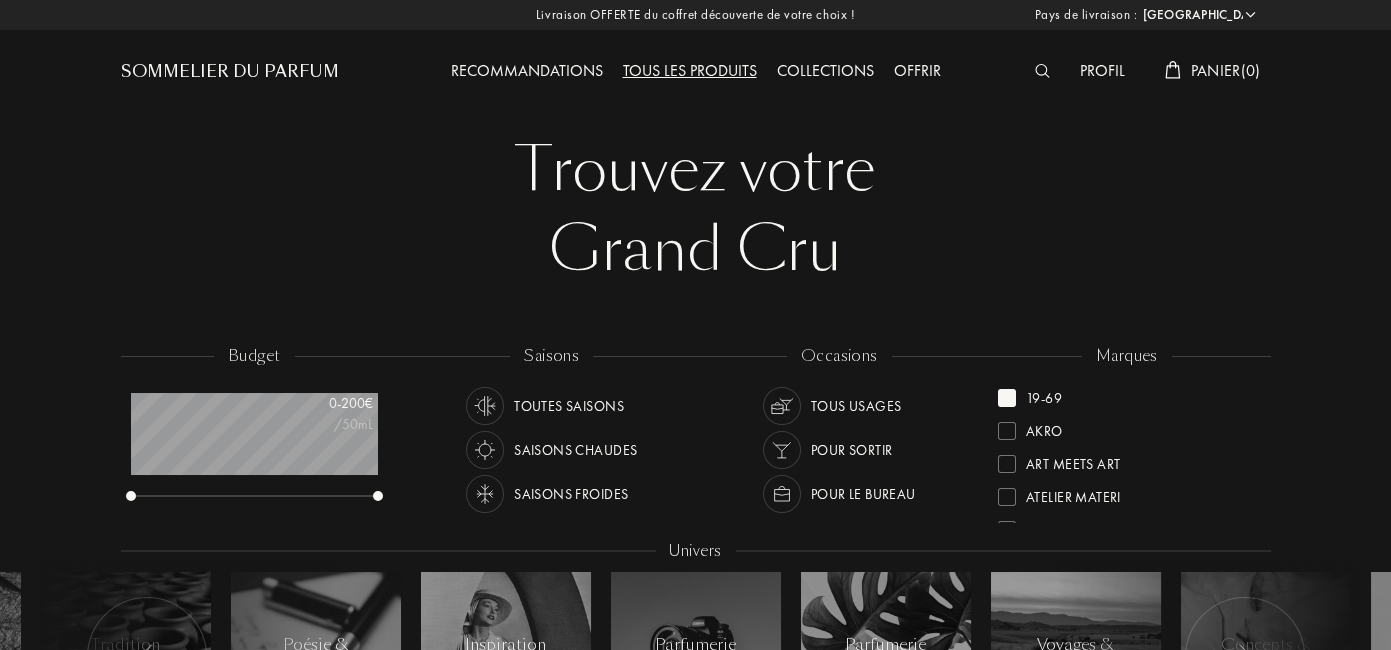click on "19-69" at bounding box center [1030, 394] 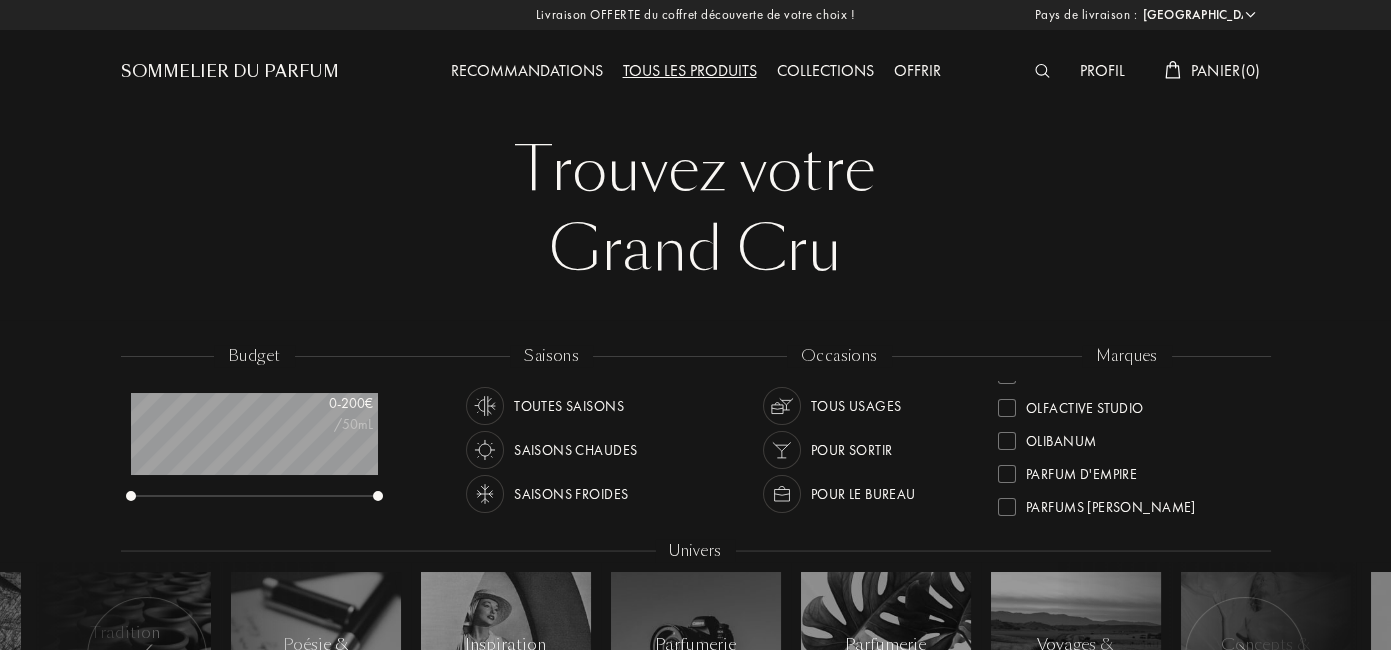 scroll, scrollTop: 791, scrollLeft: 0, axis: vertical 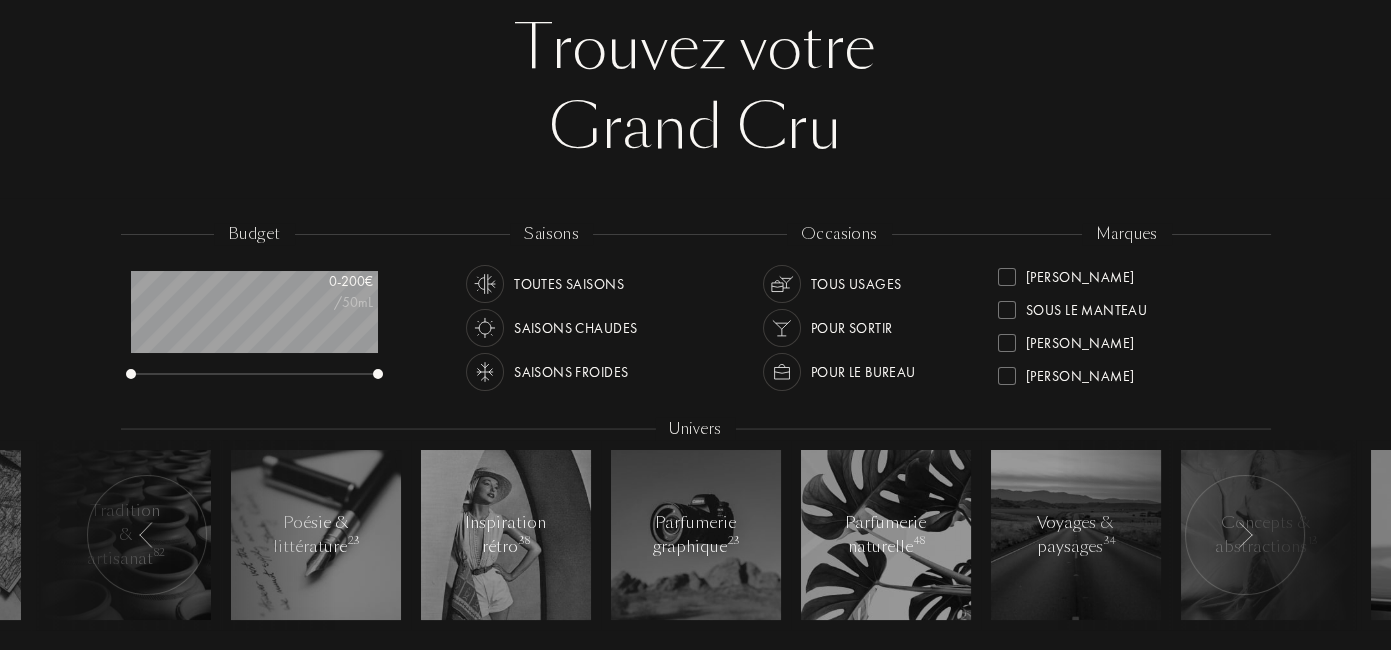 click at bounding box center (1007, 343) 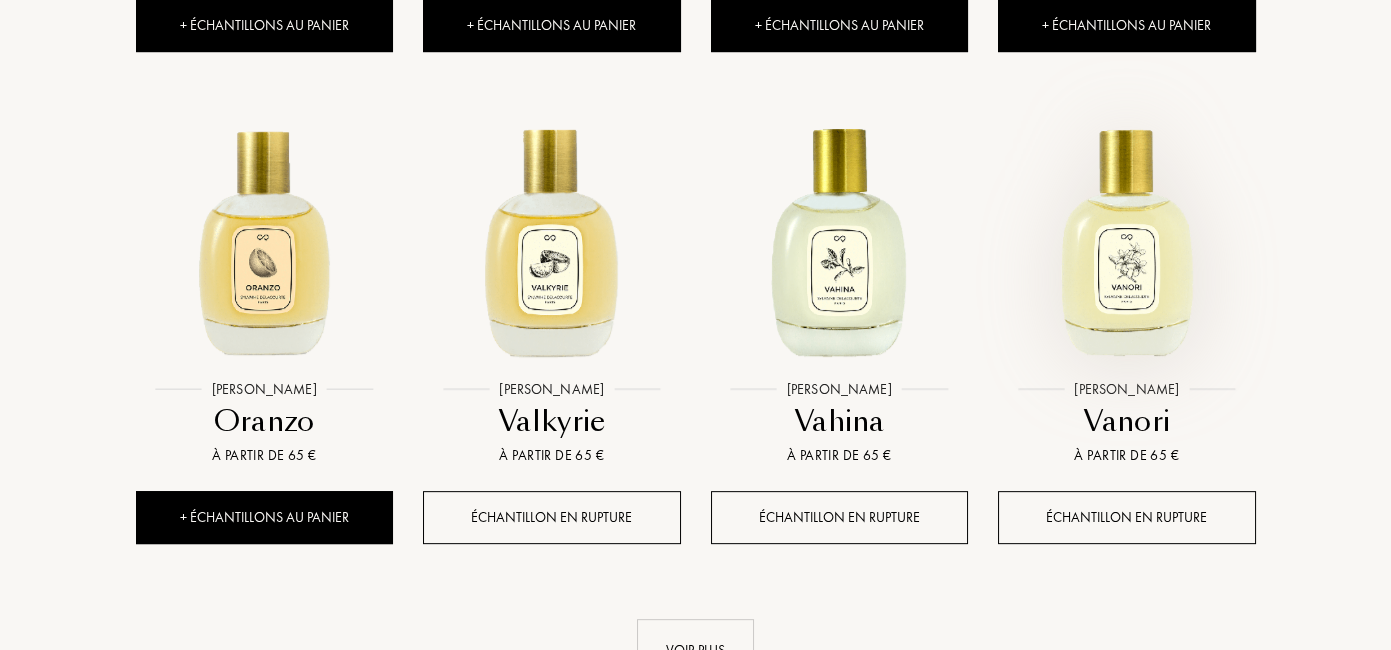 scroll, scrollTop: 1957, scrollLeft: 0, axis: vertical 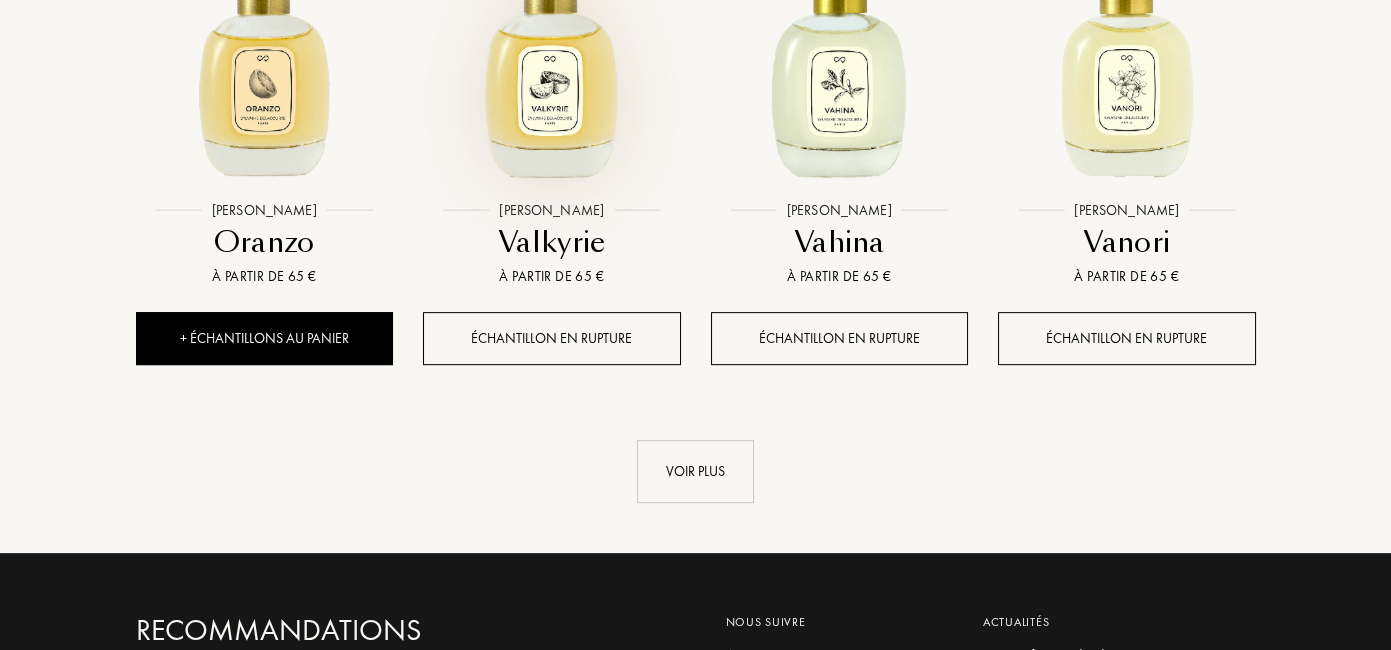 click at bounding box center (551, 59) 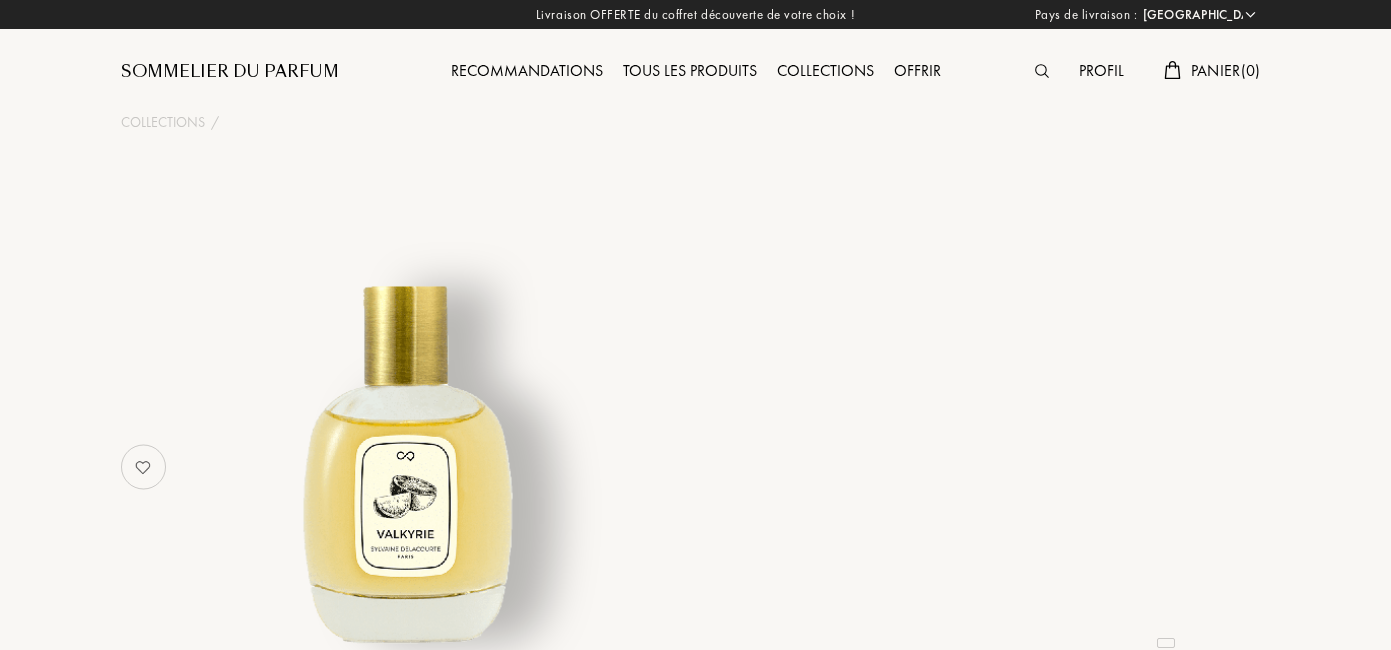 select on "FR" 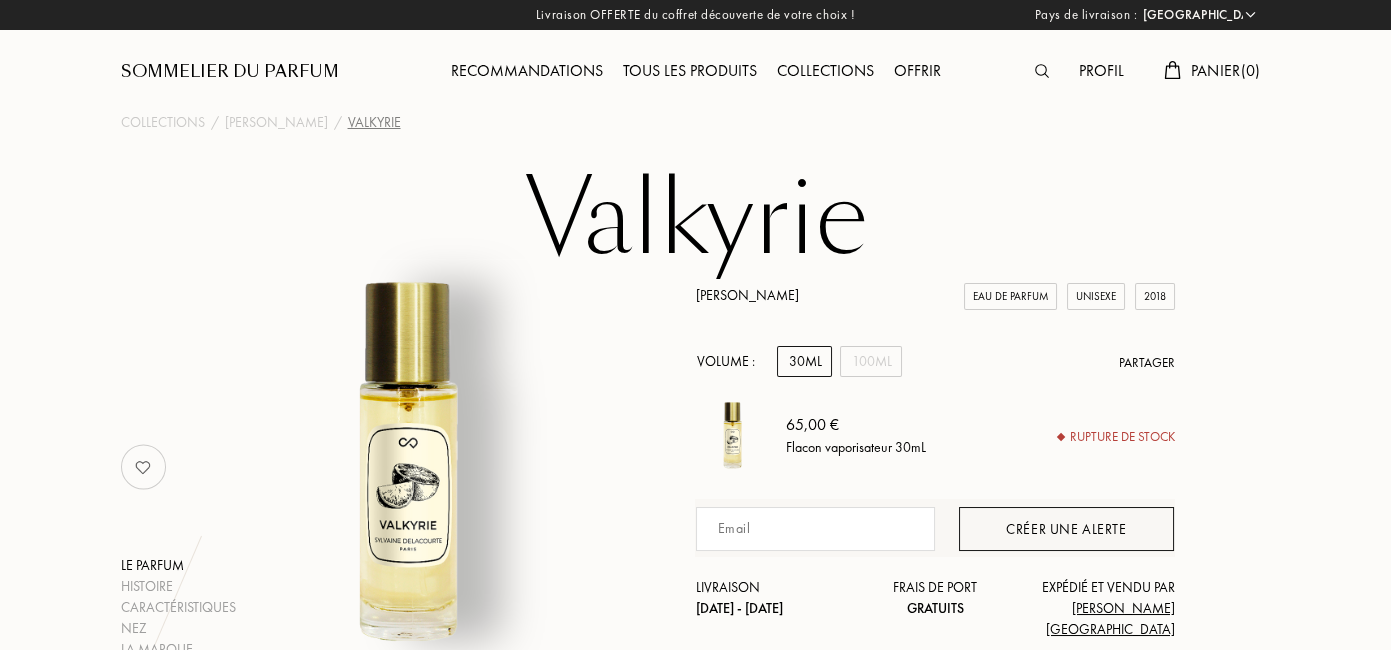 click on "Créer une alerte" at bounding box center (1066, 529) 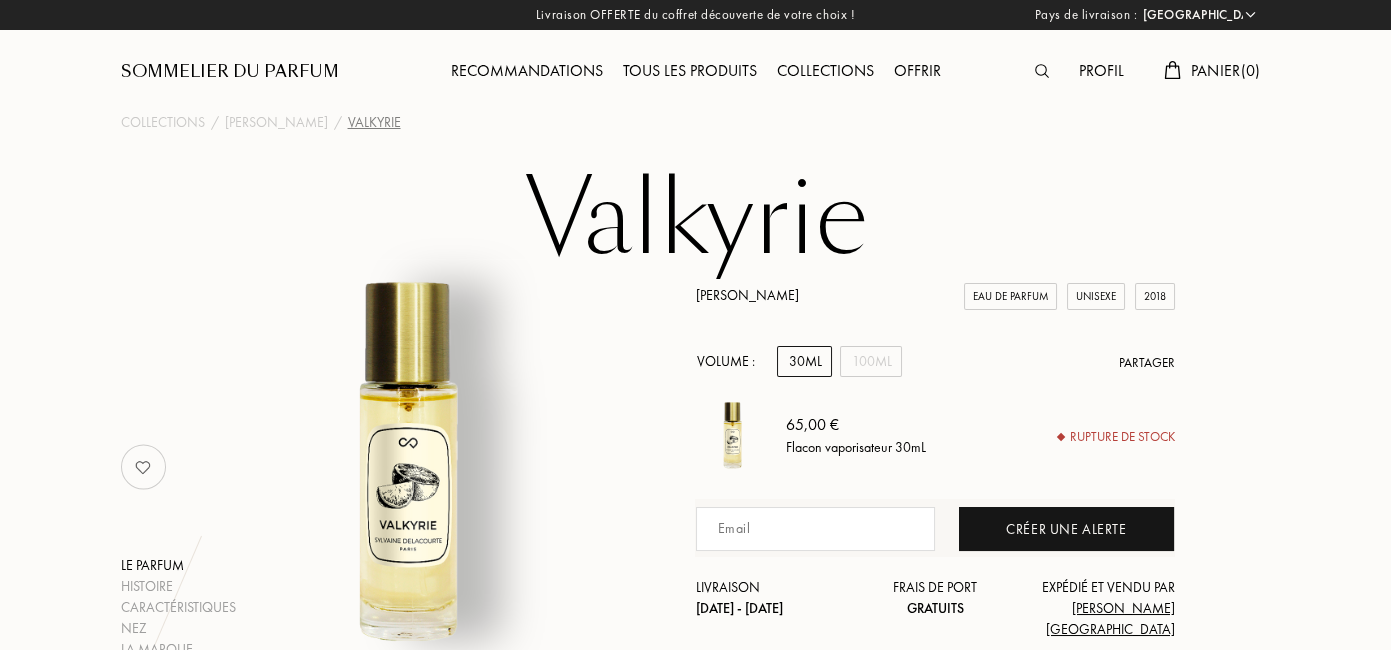 click at bounding box center [815, 529] 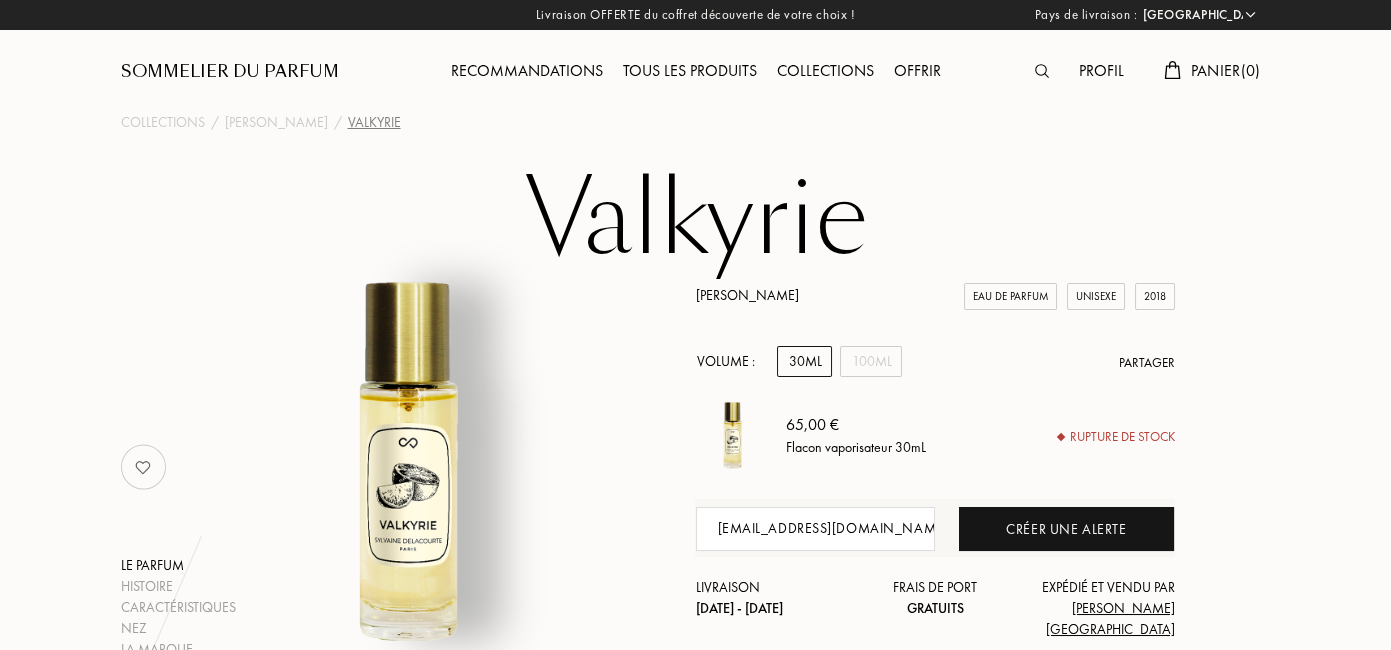 type on "[EMAIL_ADDRESS][DOMAIN_NAME]" 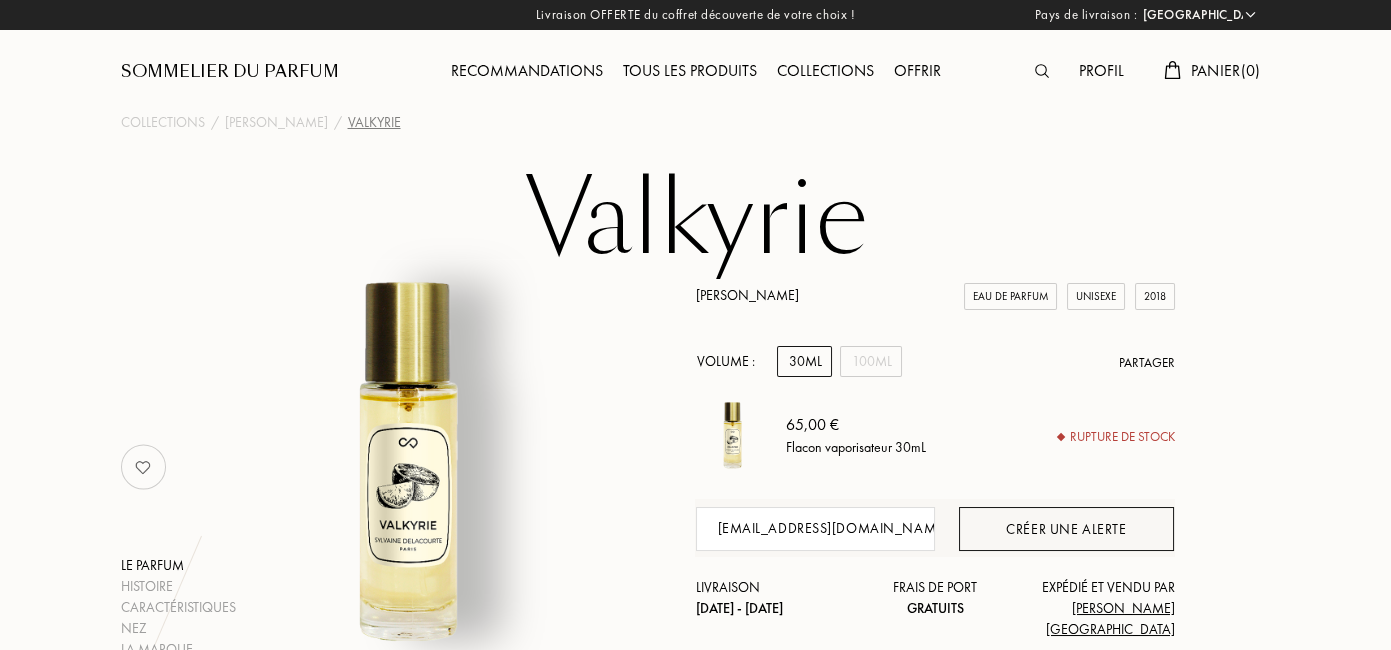 click on "Créer une alerte" at bounding box center [1066, 529] 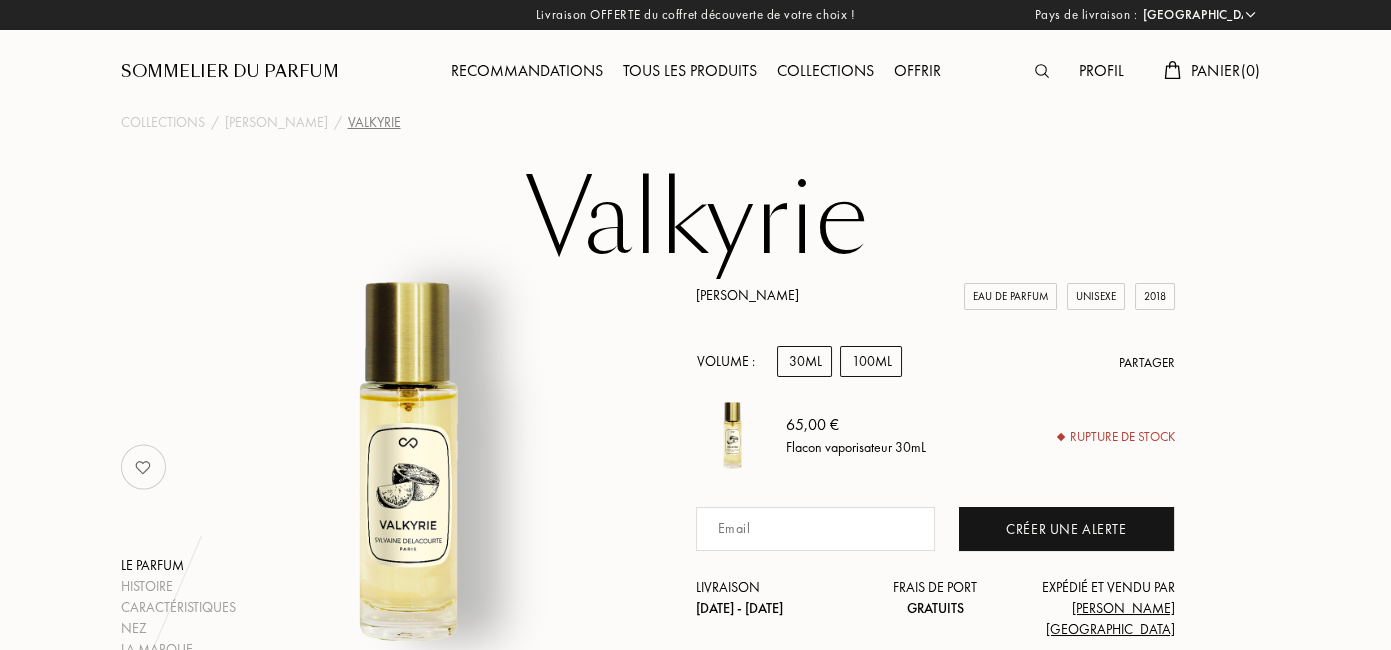click on "100mL" at bounding box center (871, 361) 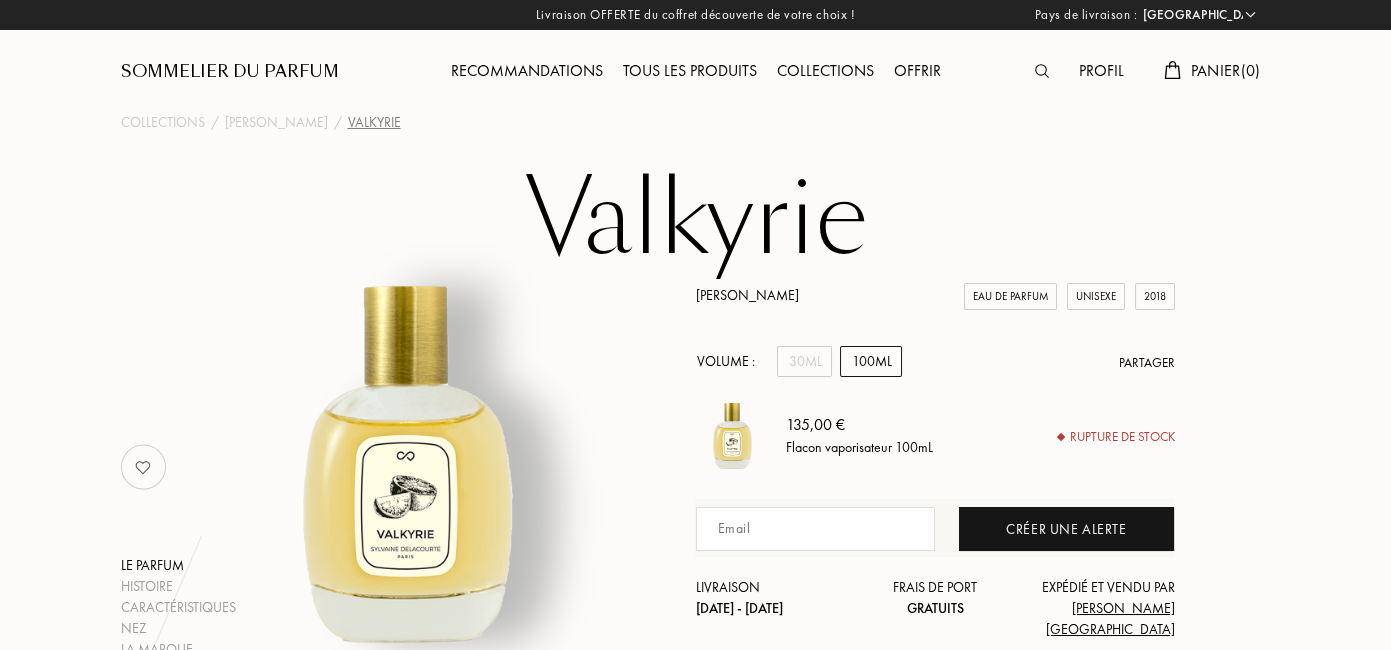 click at bounding box center (815, 529) 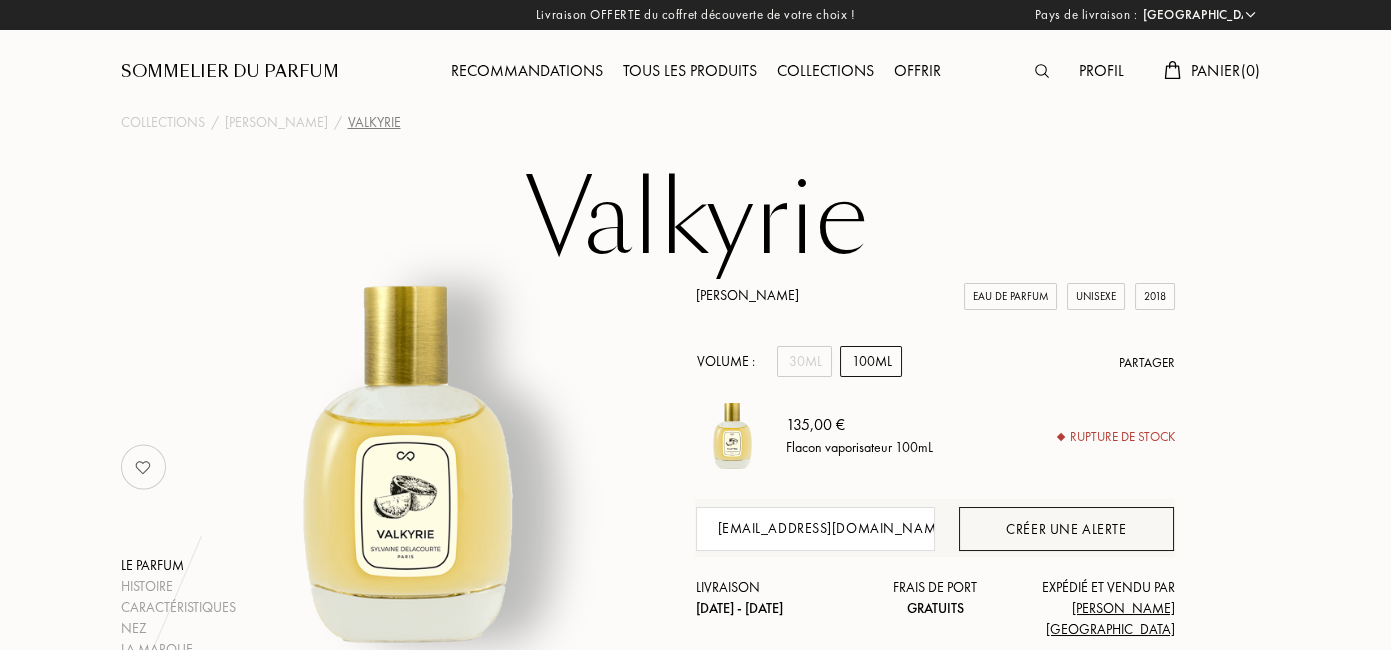 click on "Créer une alerte" at bounding box center [1066, 529] 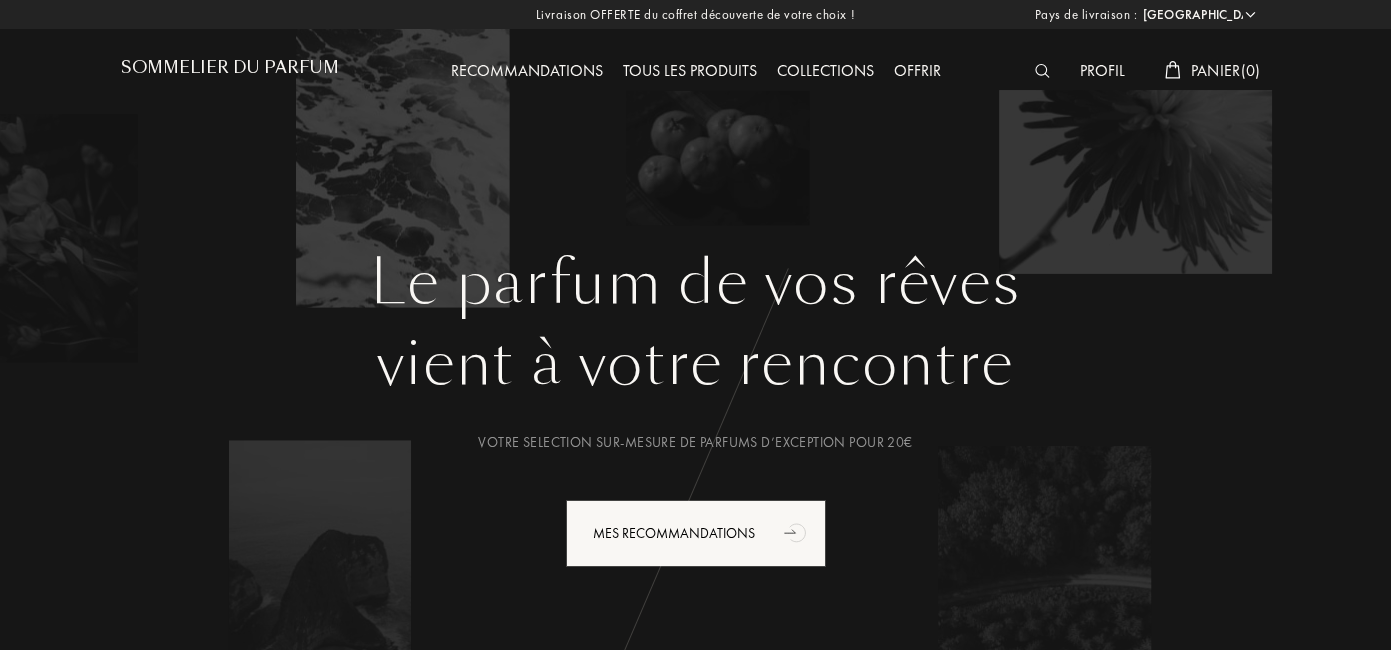 select on "FR" 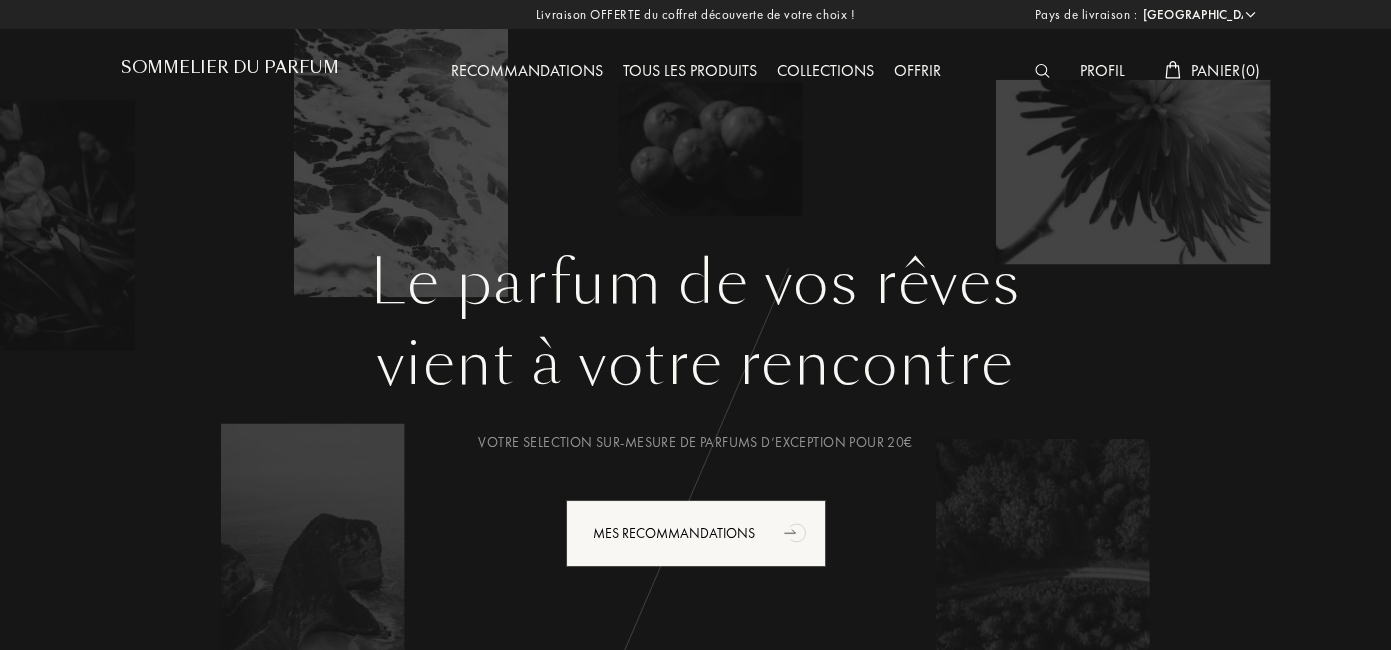 scroll, scrollTop: 0, scrollLeft: 0, axis: both 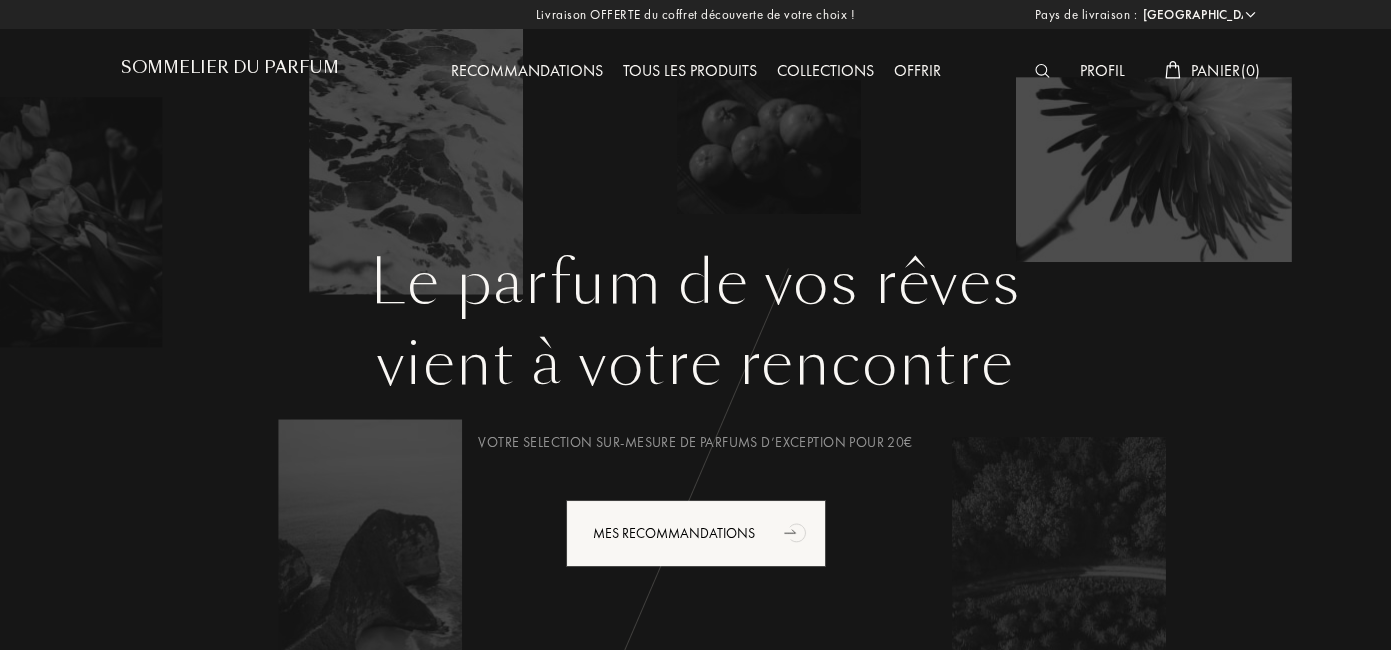 click on "Panier  ( 0 )" at bounding box center [1226, 70] 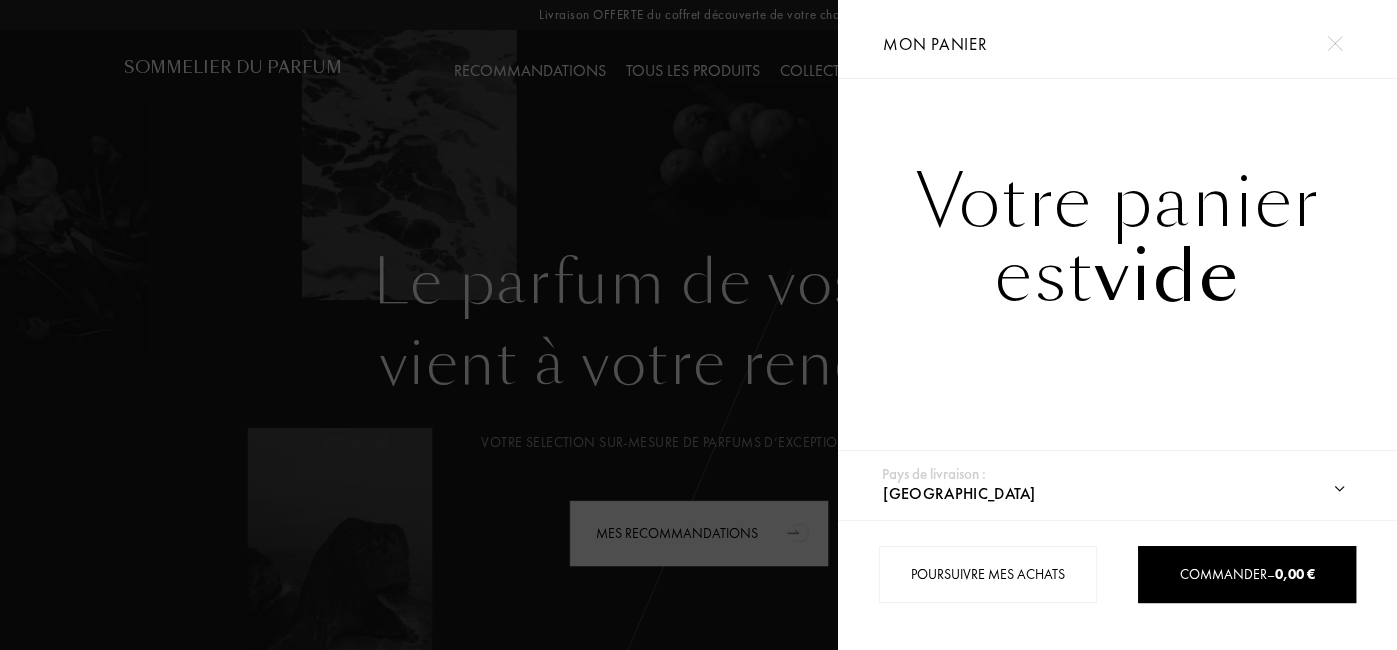 click at bounding box center [419, 325] 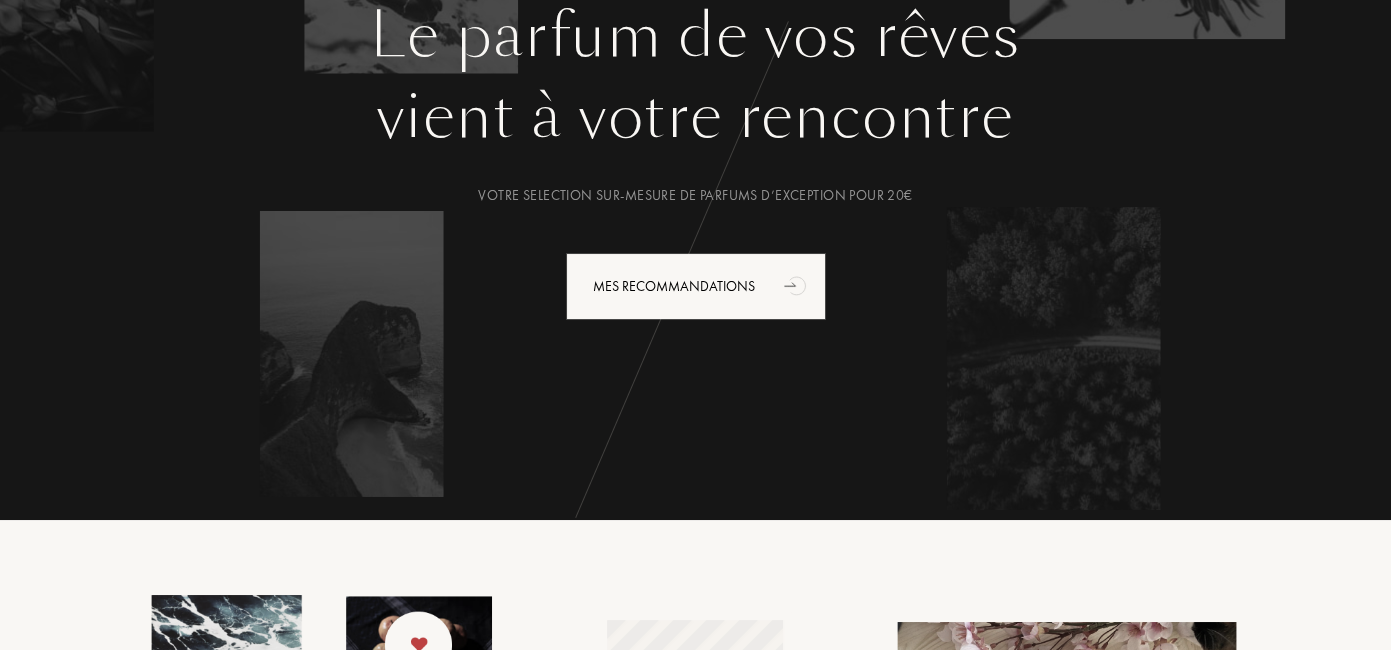 scroll, scrollTop: 0, scrollLeft: 0, axis: both 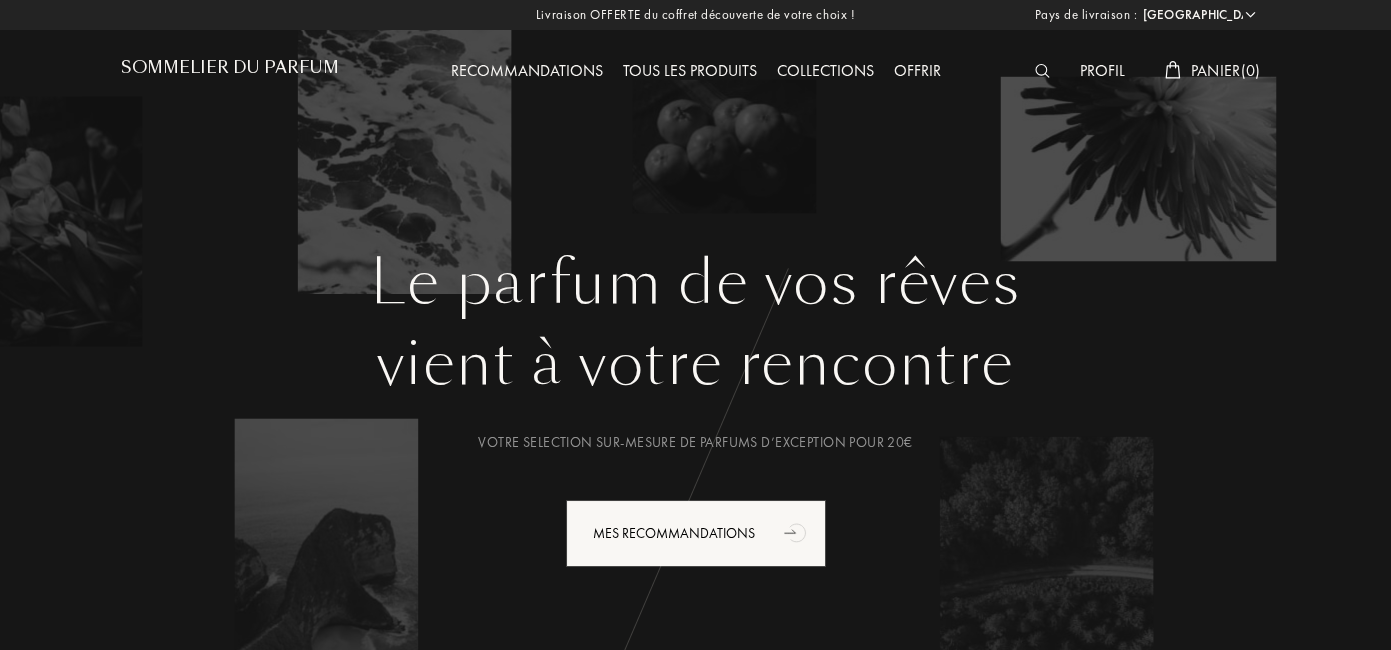 click on "Tous les produits" at bounding box center (690, 72) 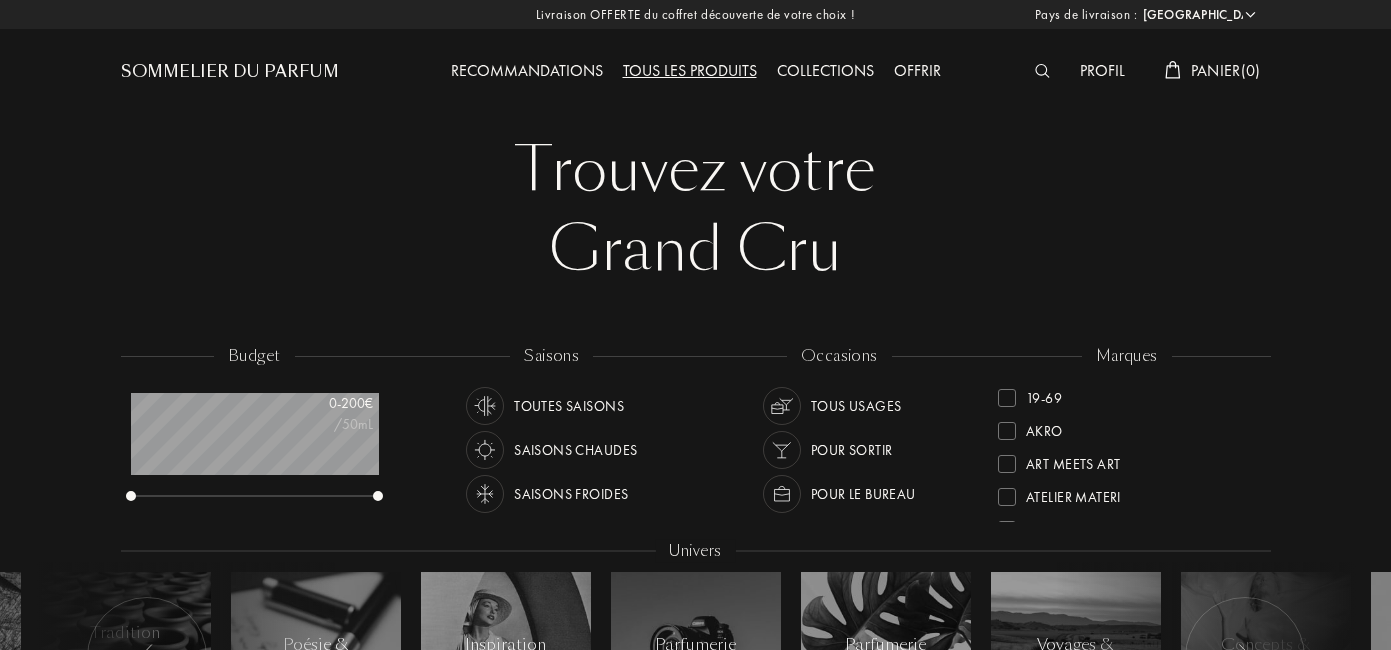 select on "FR" 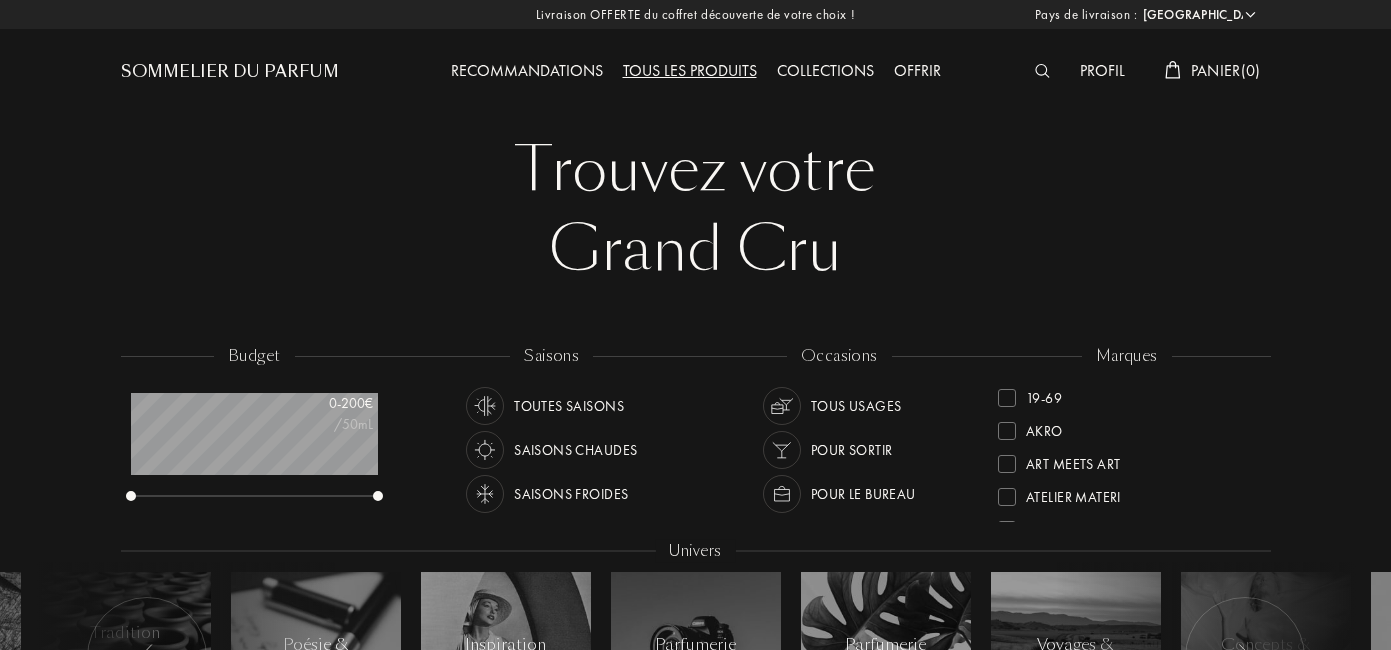 scroll, scrollTop: 0, scrollLeft: 0, axis: both 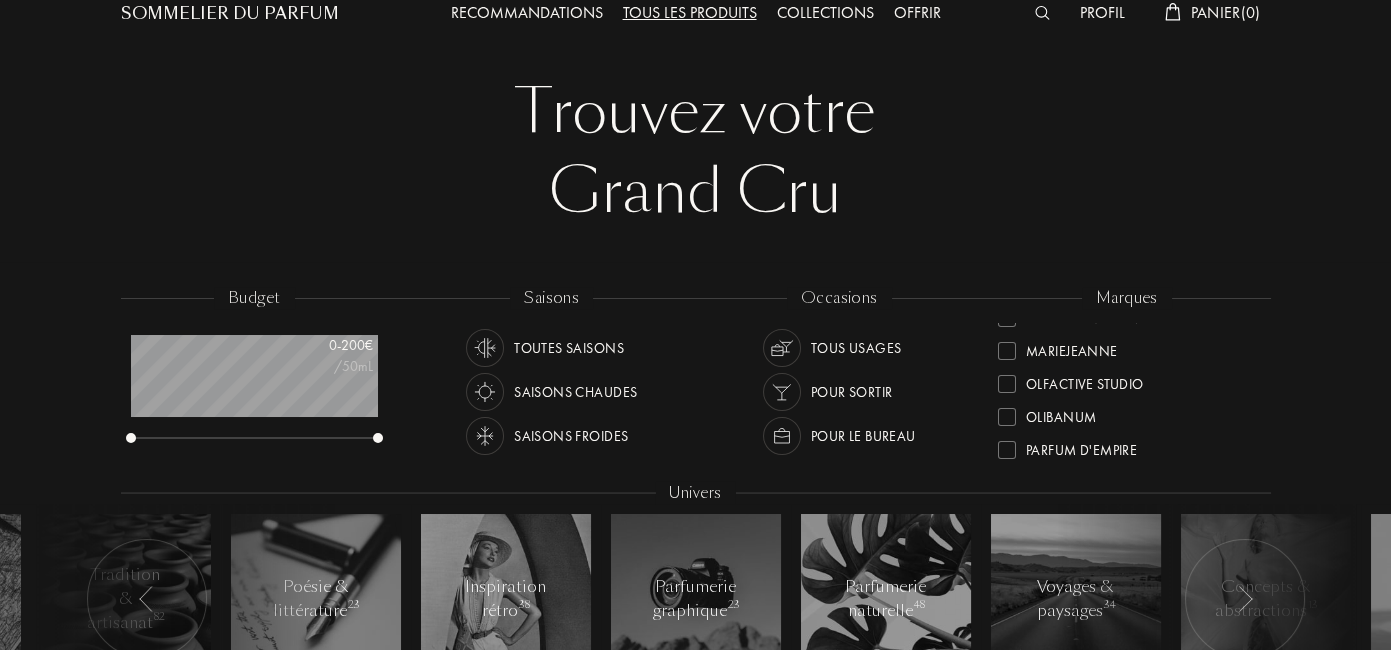 click on "Olfactive Studio" at bounding box center (1071, 380) 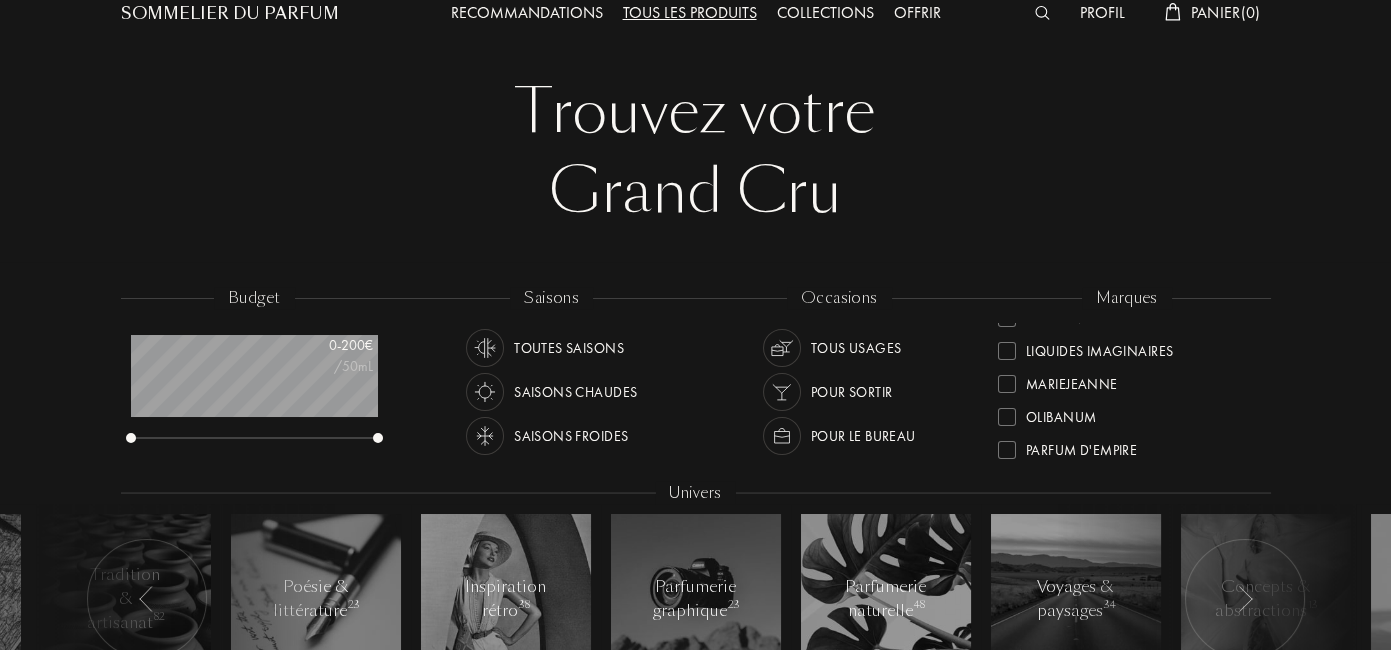 scroll, scrollTop: 0, scrollLeft: 0, axis: both 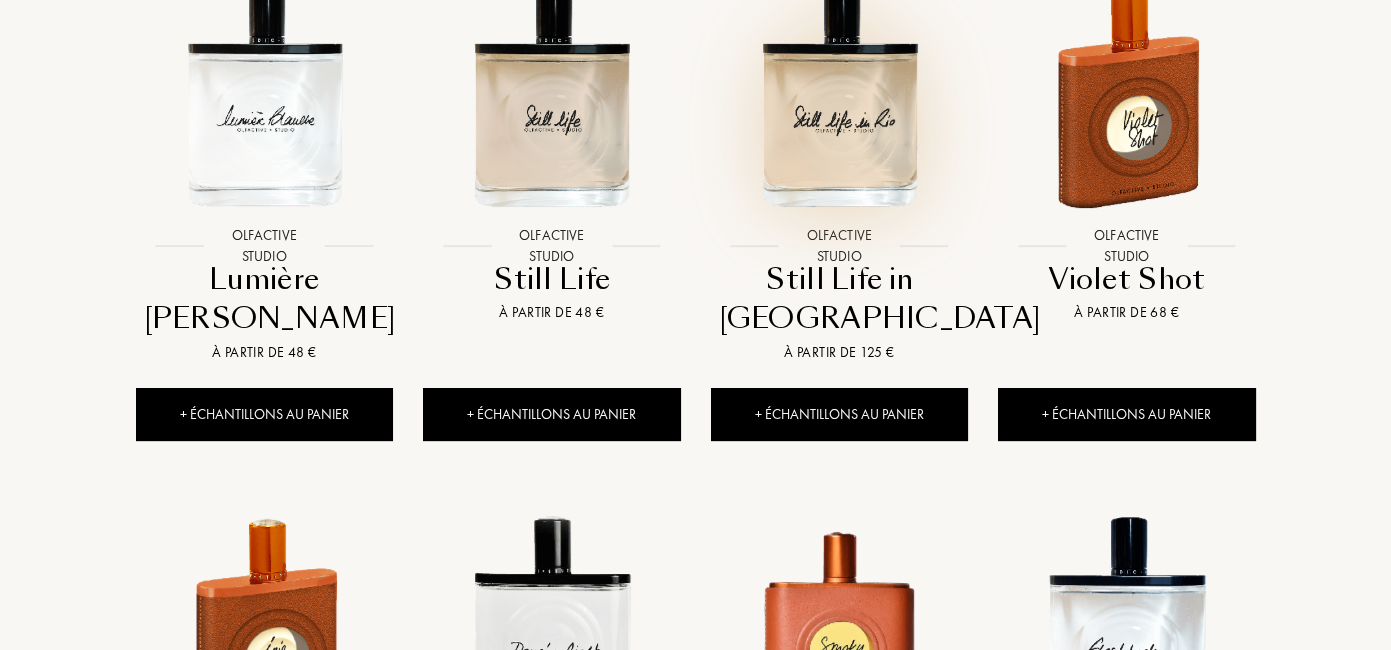 click at bounding box center [839, 95] 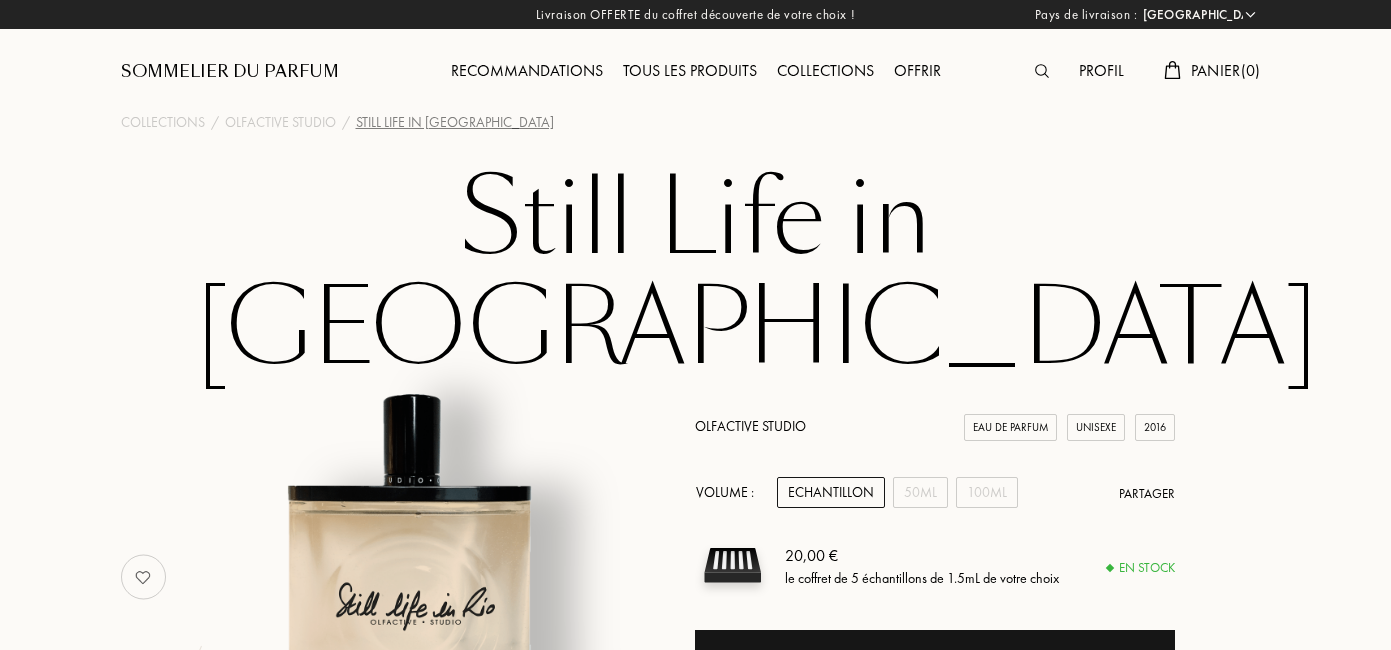 select on "FR" 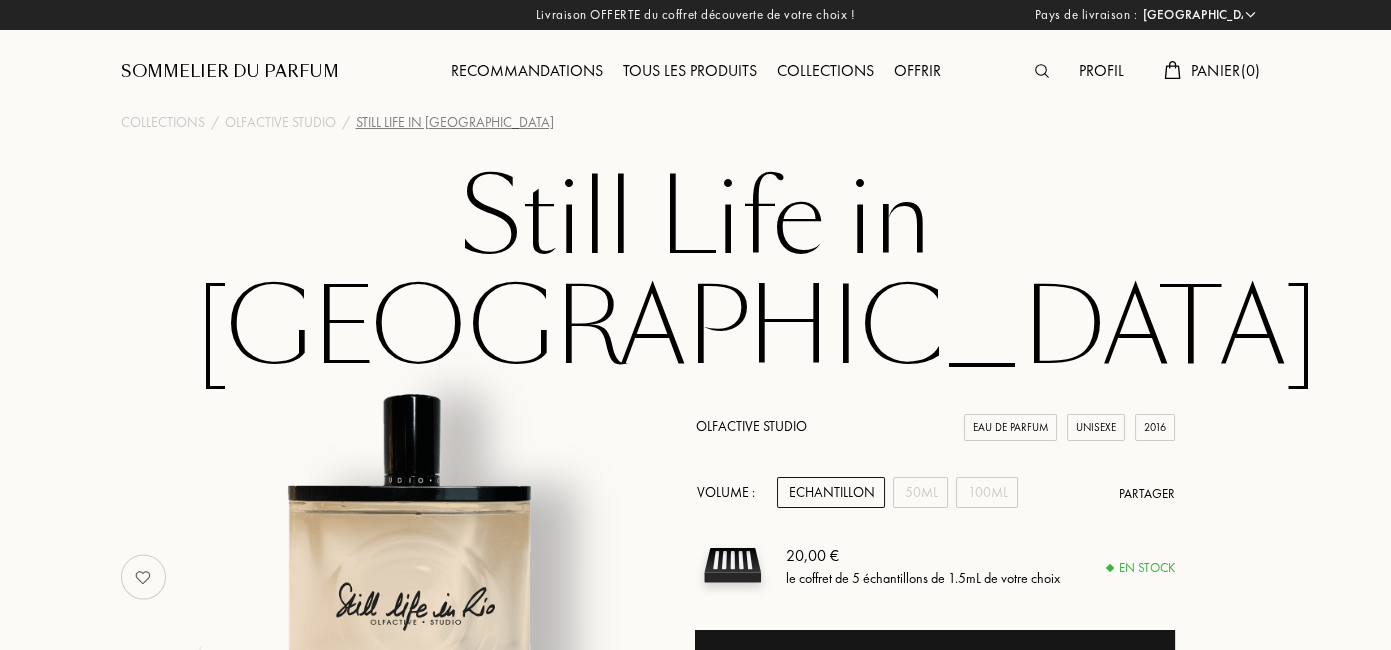 scroll, scrollTop: 0, scrollLeft: 0, axis: both 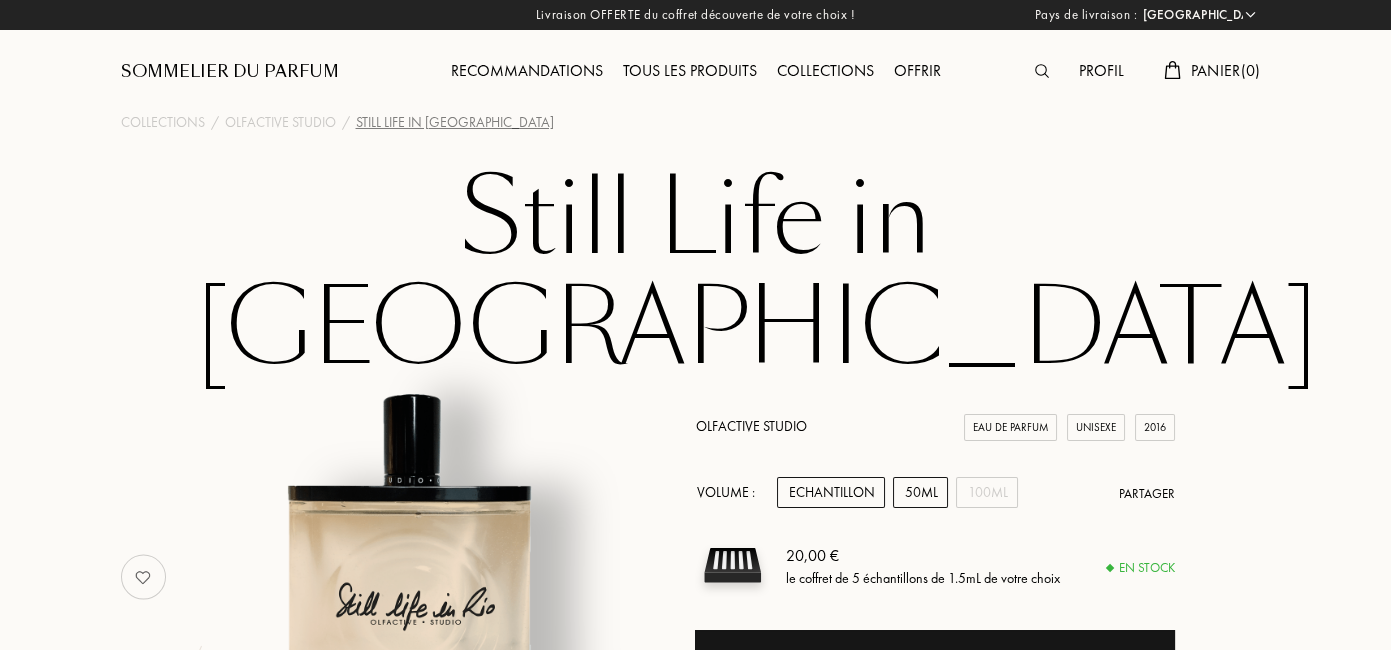 click on "50mL" at bounding box center (920, 492) 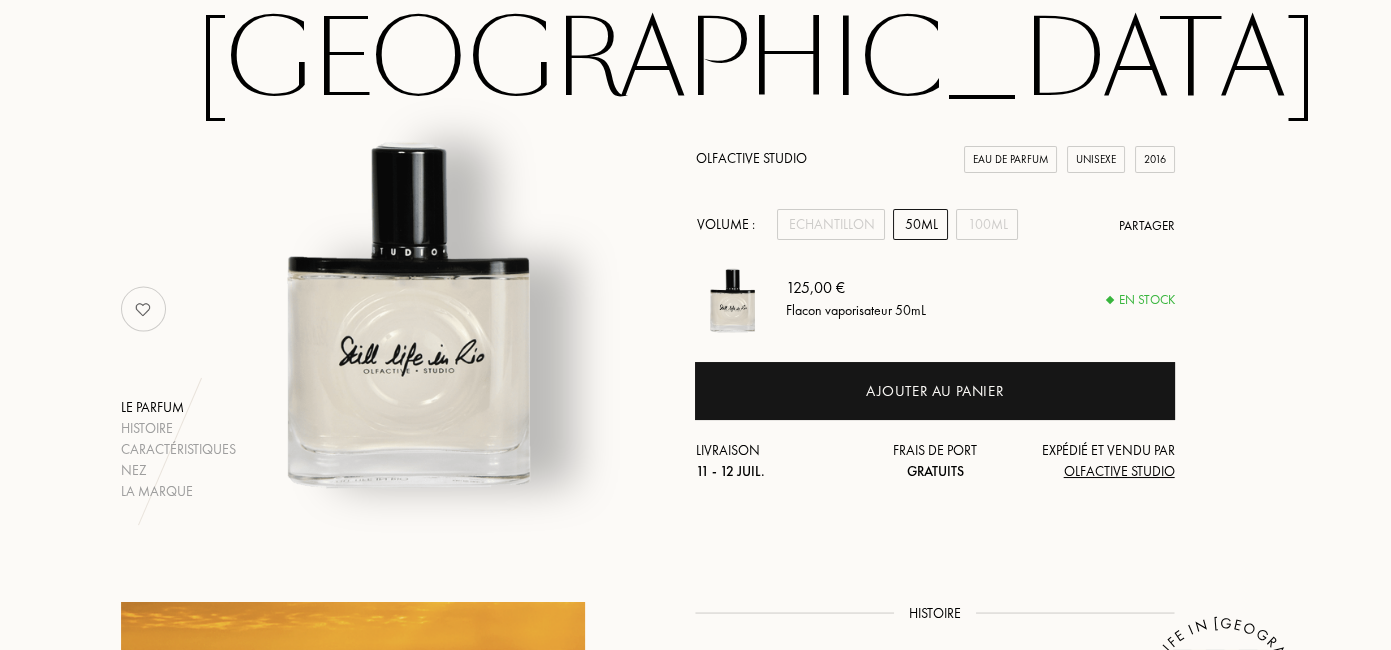 scroll, scrollTop: 264, scrollLeft: 0, axis: vertical 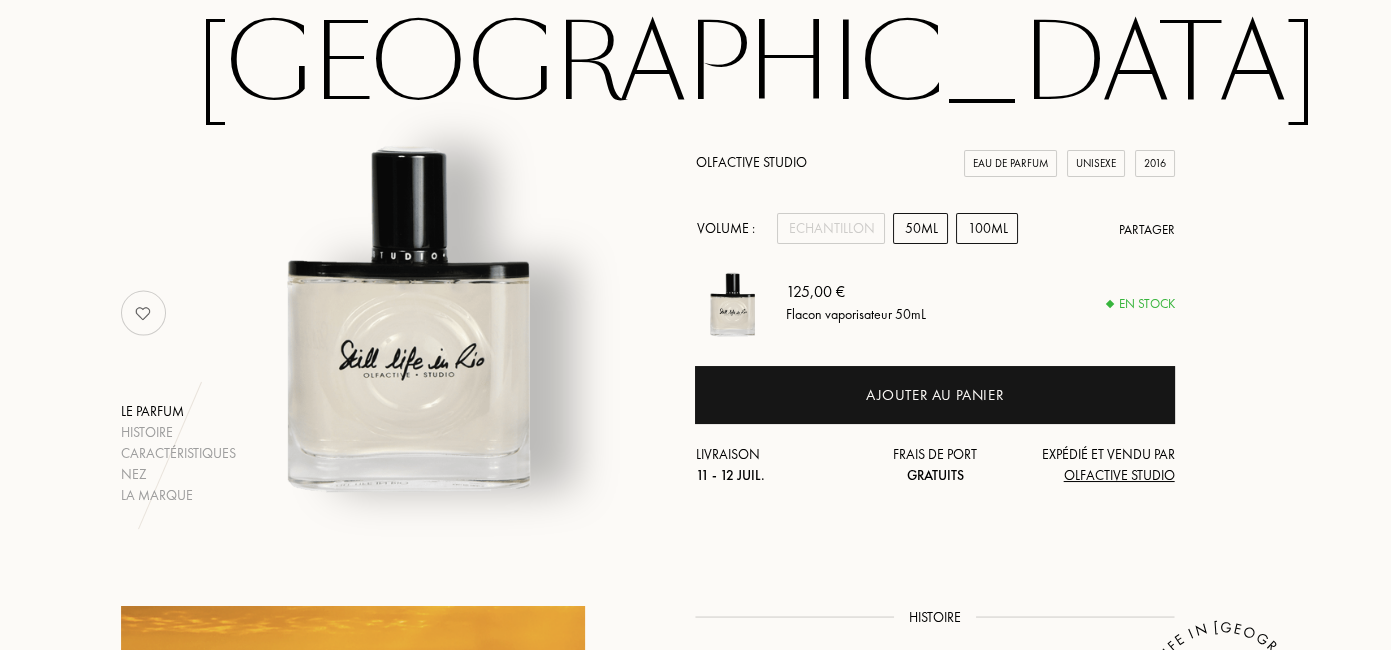 click on "100mL" at bounding box center [987, 228] 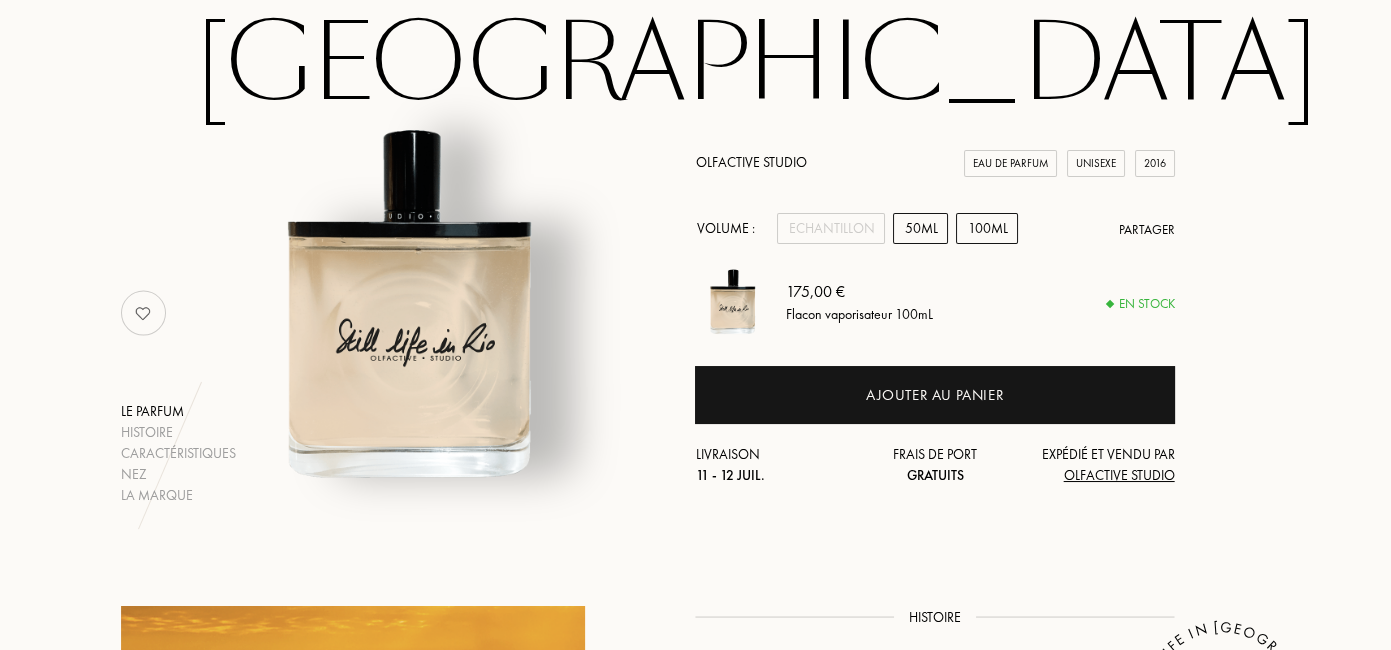 click on "50mL" at bounding box center [920, 228] 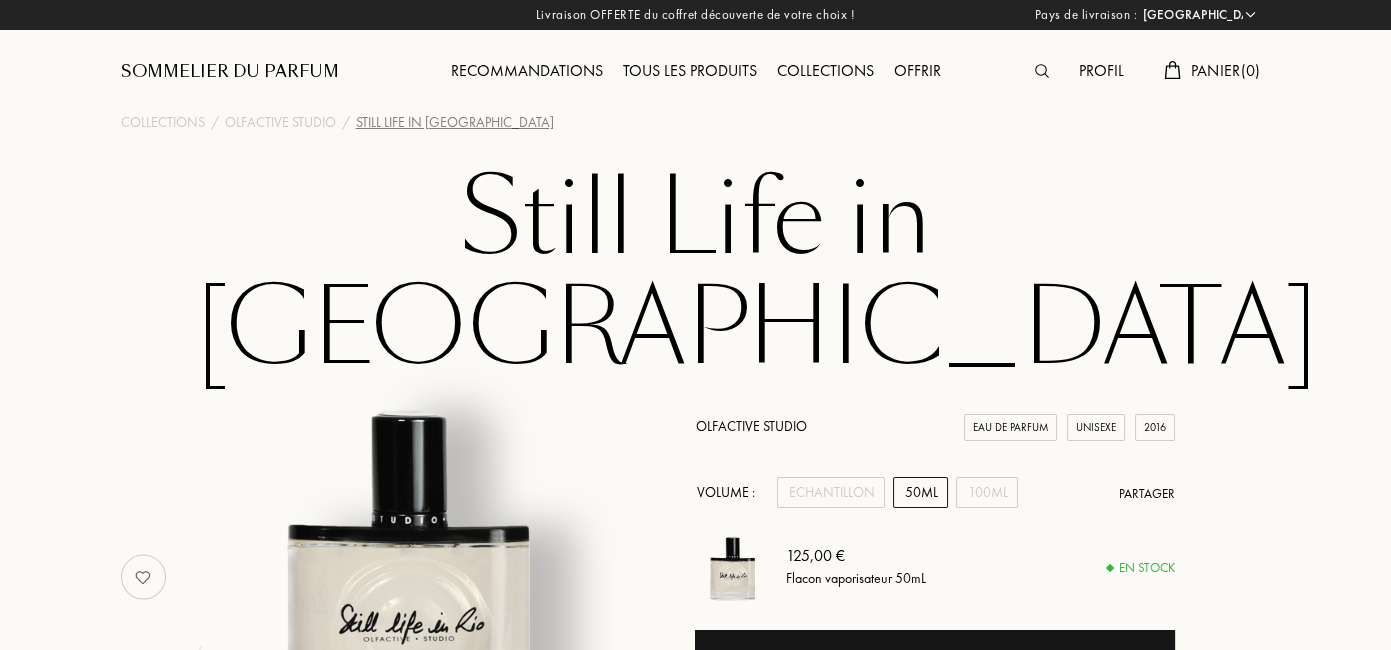 scroll, scrollTop: 0, scrollLeft: 0, axis: both 